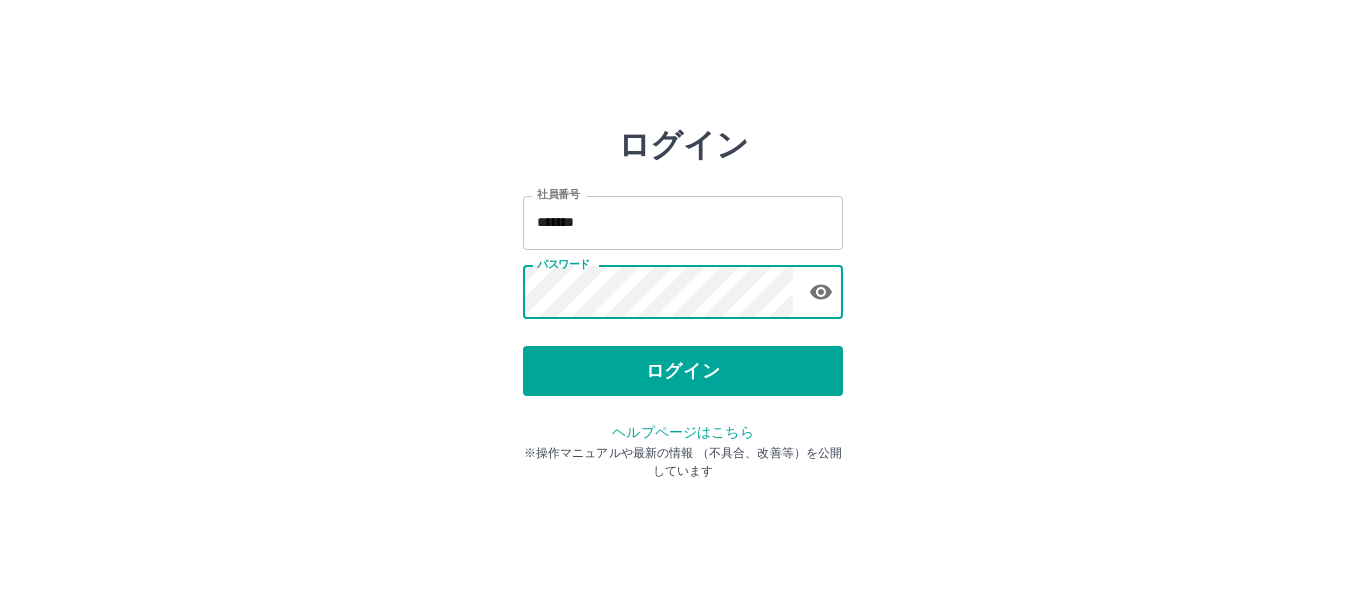 scroll, scrollTop: 0, scrollLeft: 0, axis: both 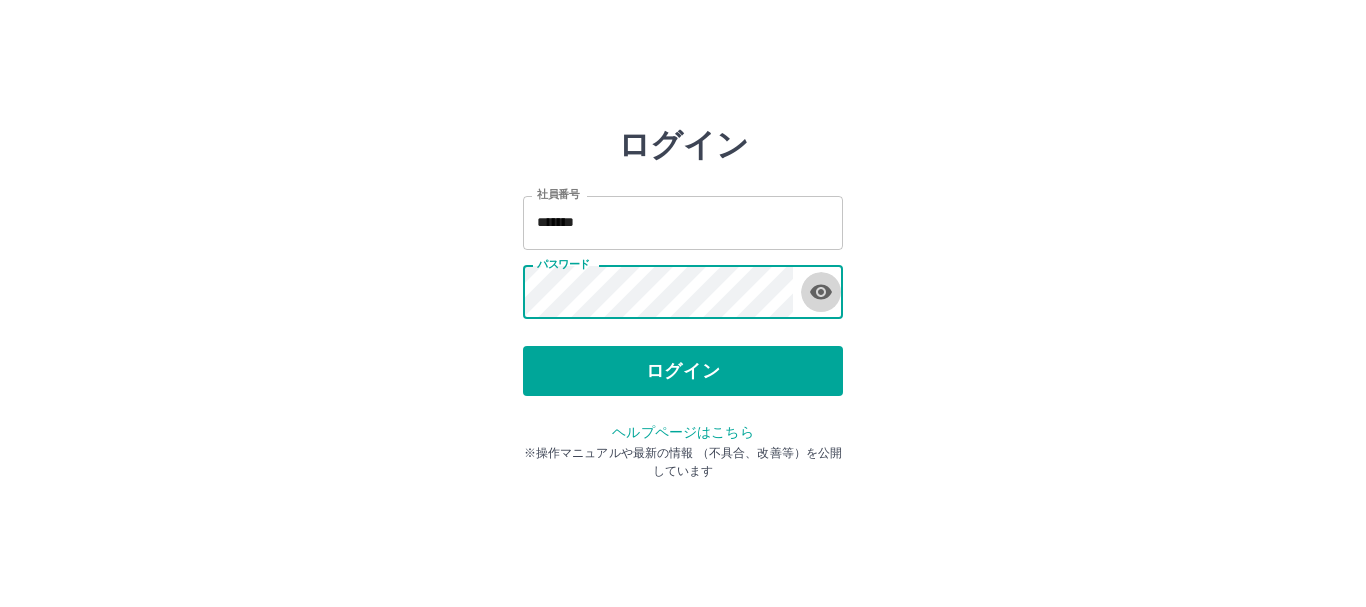 click 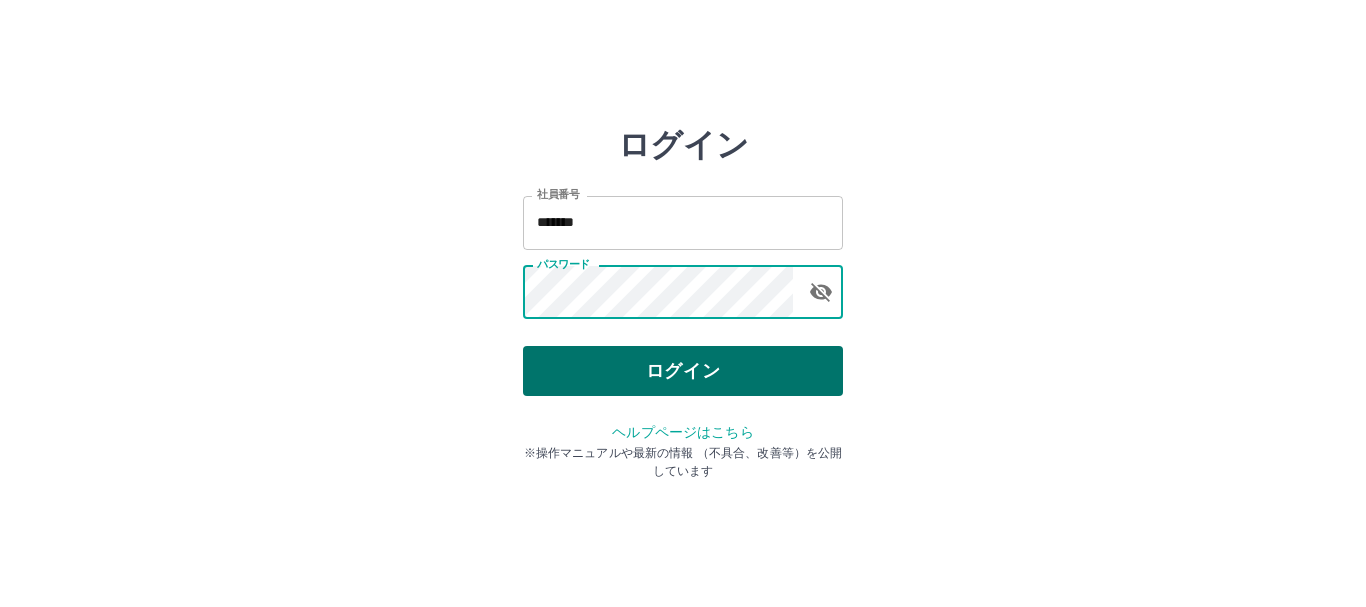 click on "ログイン" at bounding box center (683, 371) 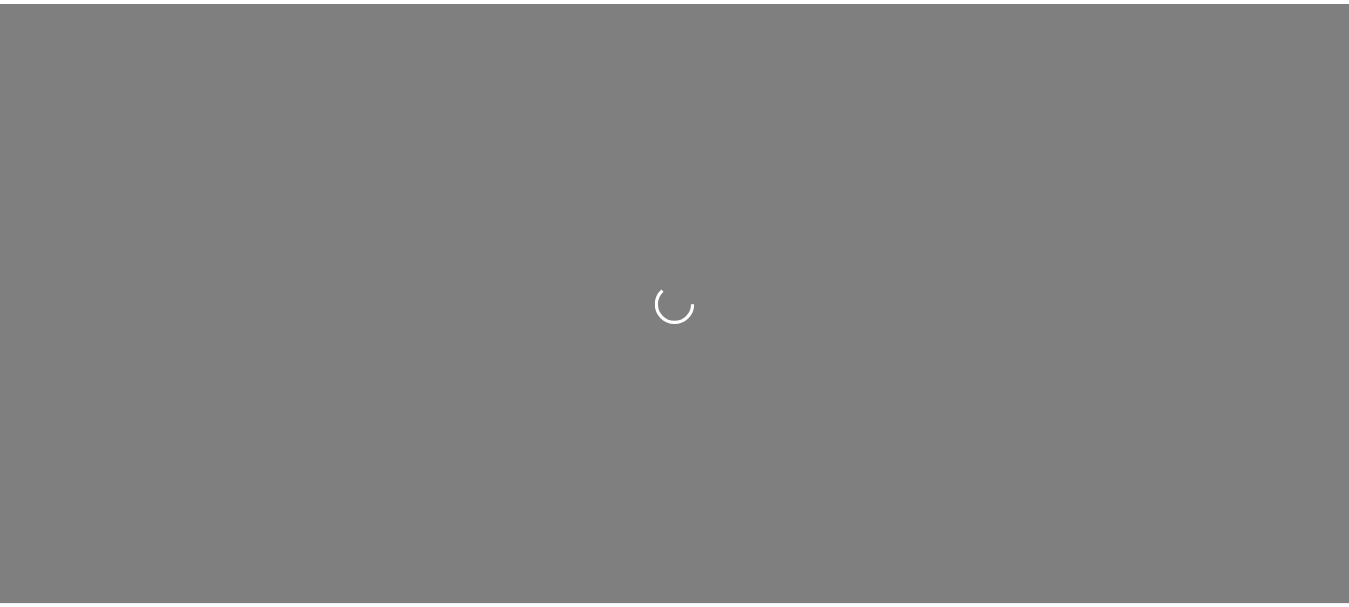 scroll, scrollTop: 0, scrollLeft: 0, axis: both 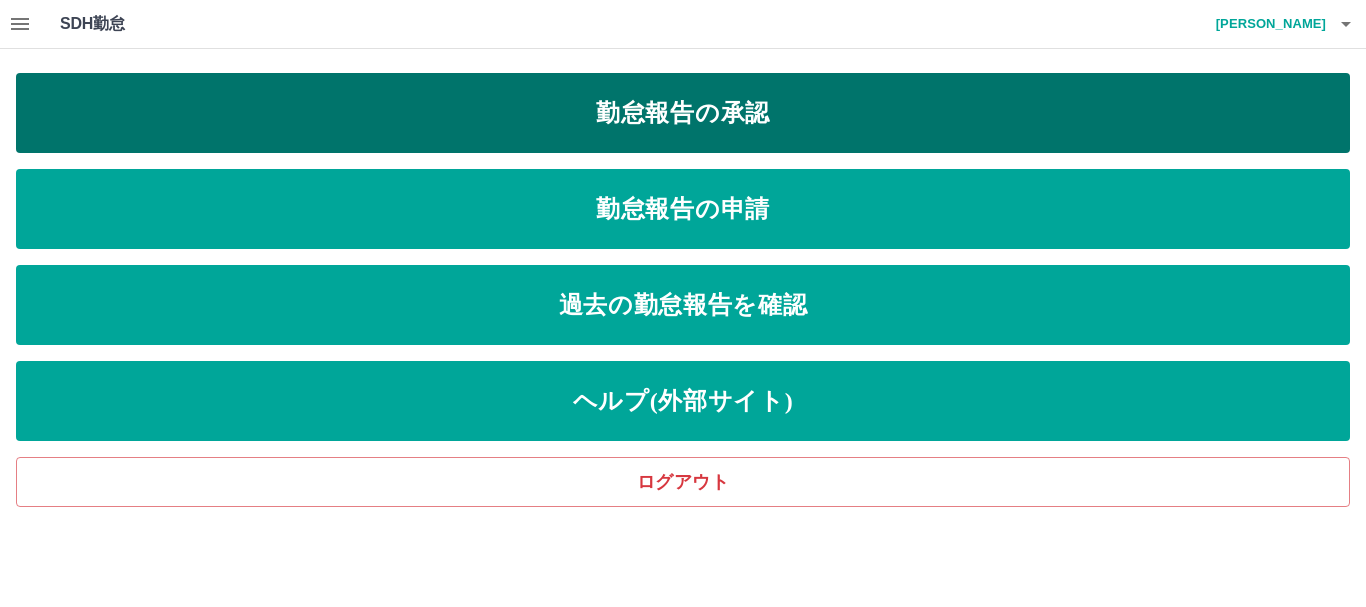 click on "勤怠報告の承認" at bounding box center (683, 113) 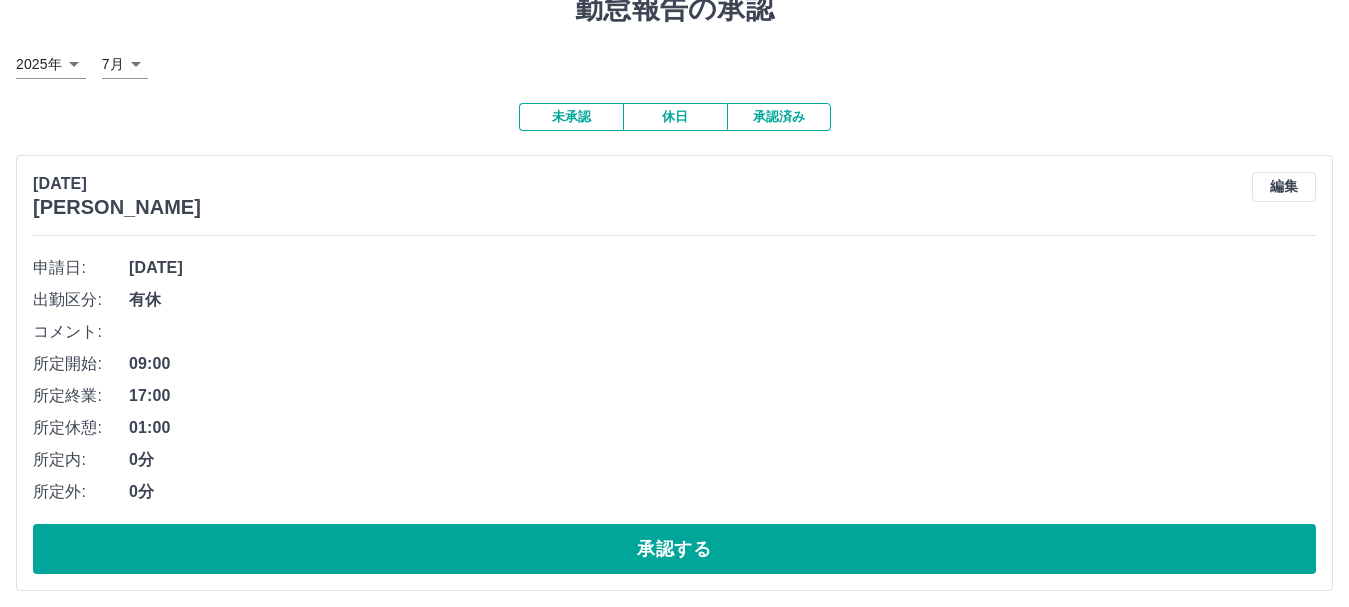 scroll, scrollTop: 200, scrollLeft: 0, axis: vertical 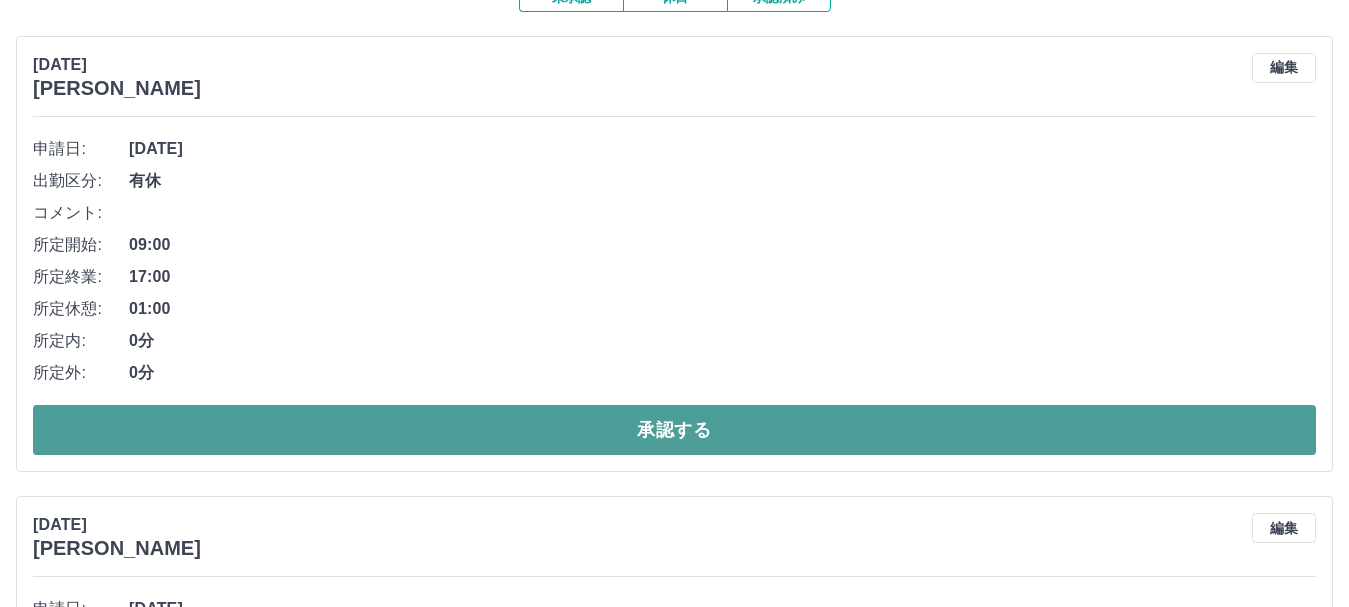 click on "承認する" at bounding box center (674, 430) 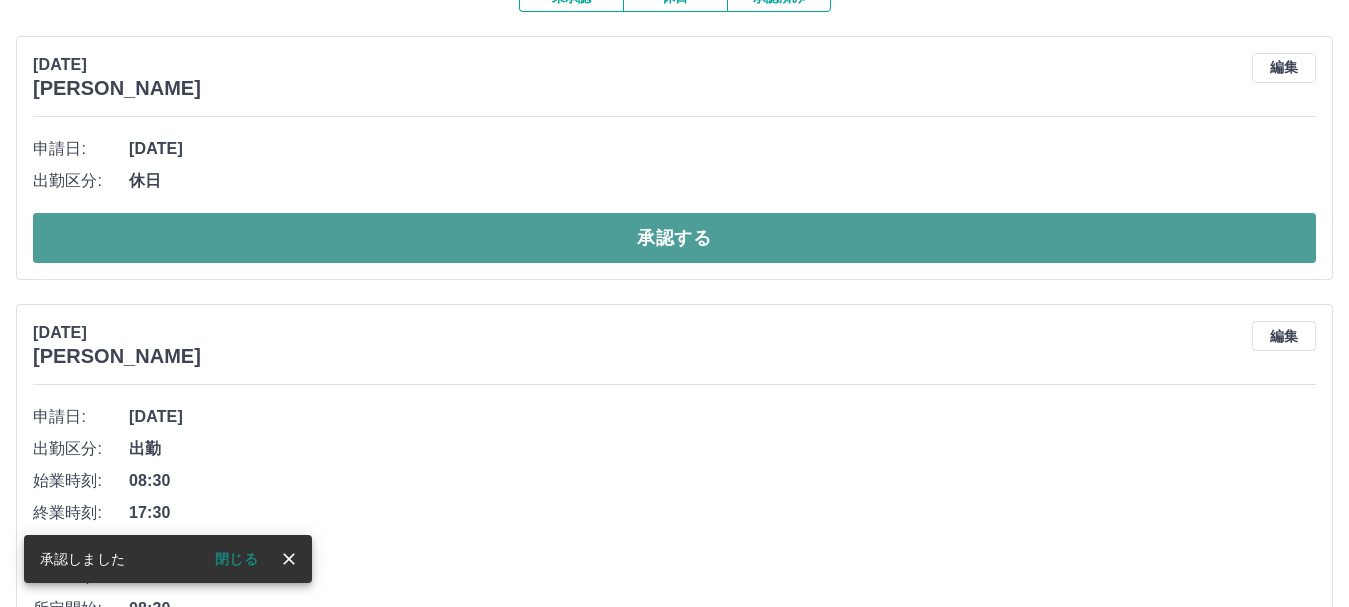 click on "承認する" at bounding box center (674, 238) 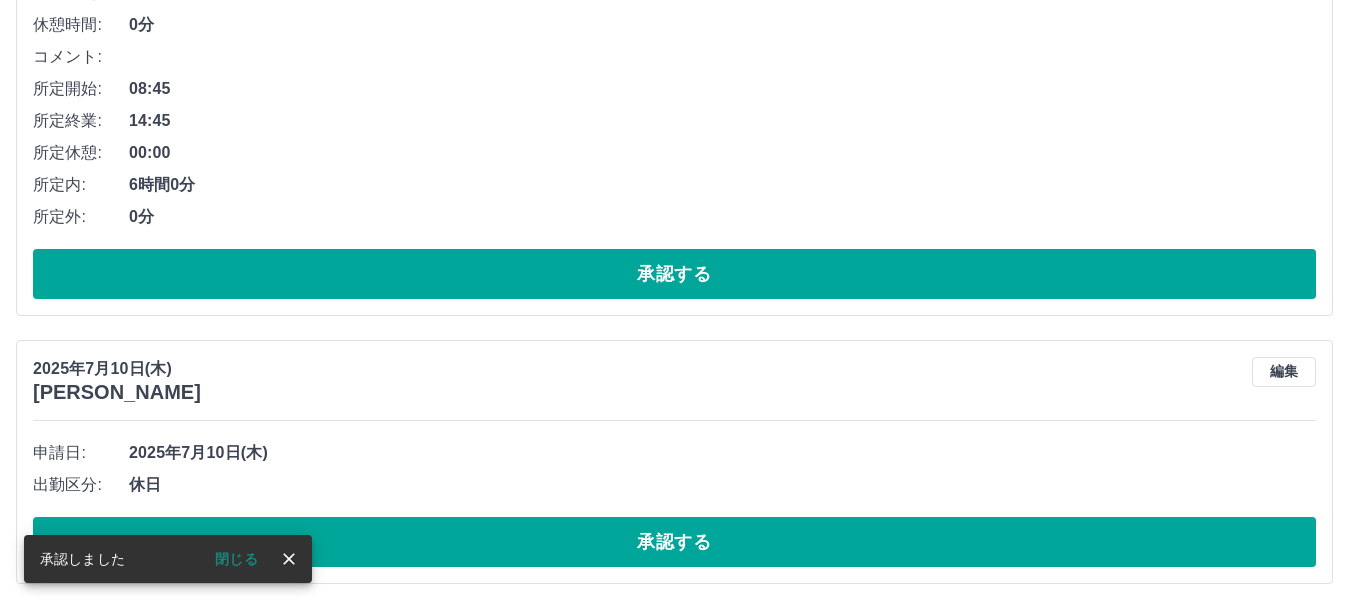 scroll, scrollTop: 1568, scrollLeft: 0, axis: vertical 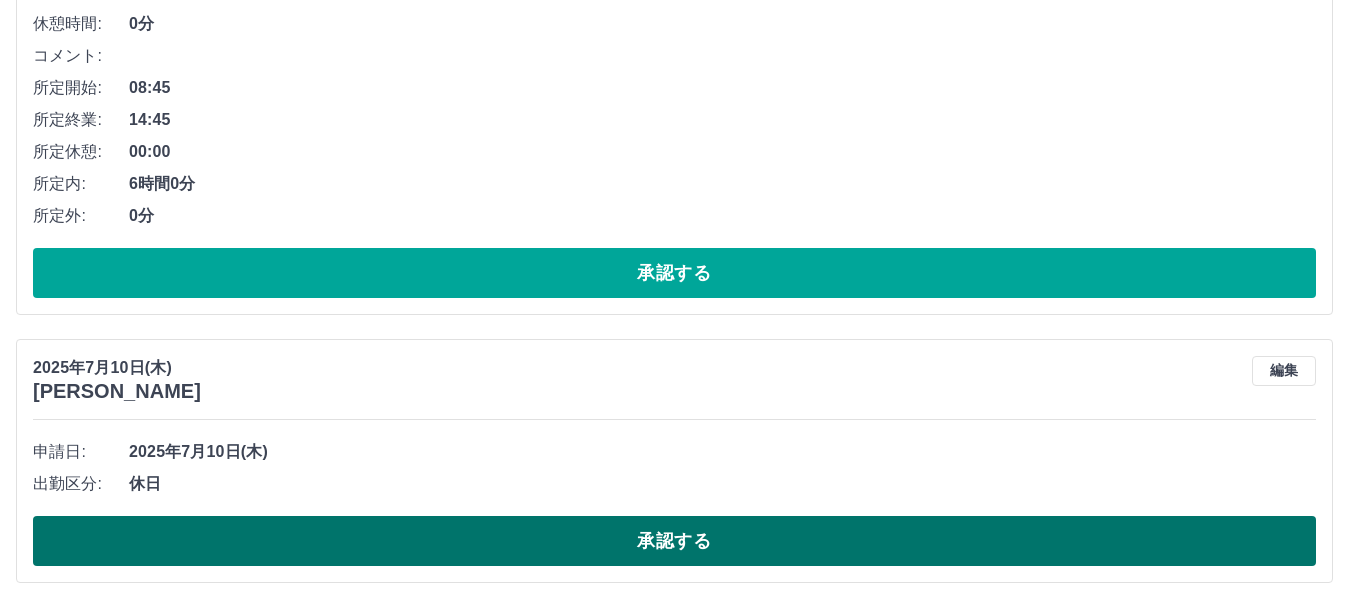 click on "承認する" at bounding box center [674, 541] 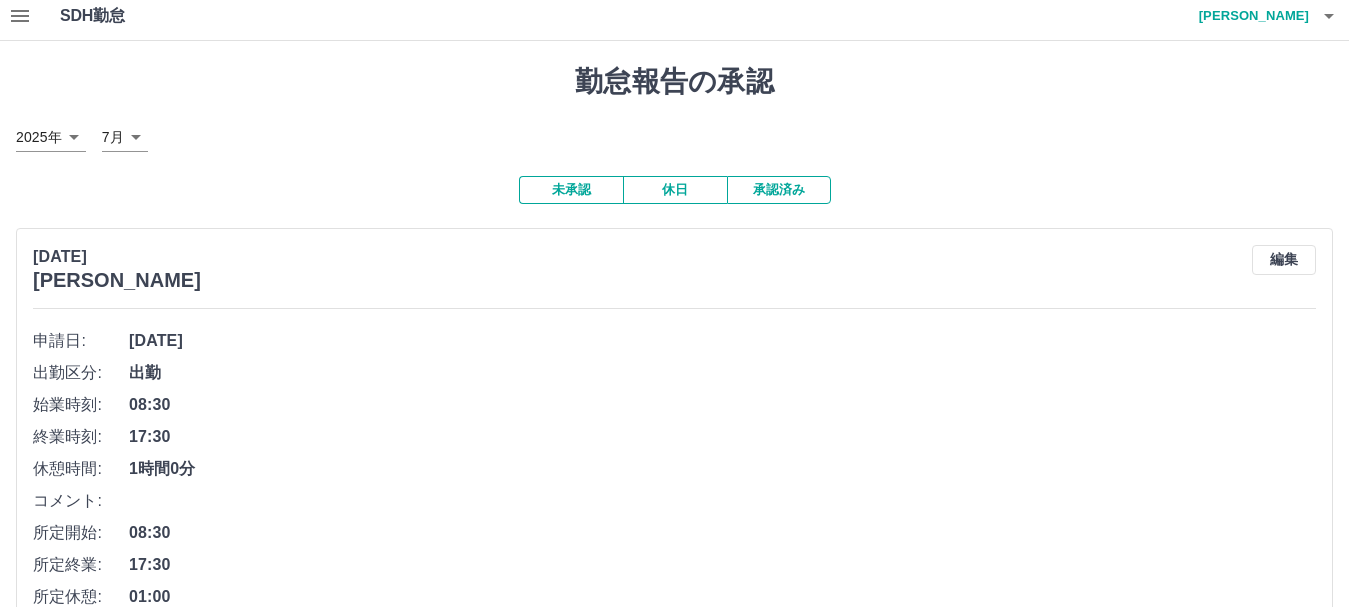 scroll, scrollTop: 0, scrollLeft: 0, axis: both 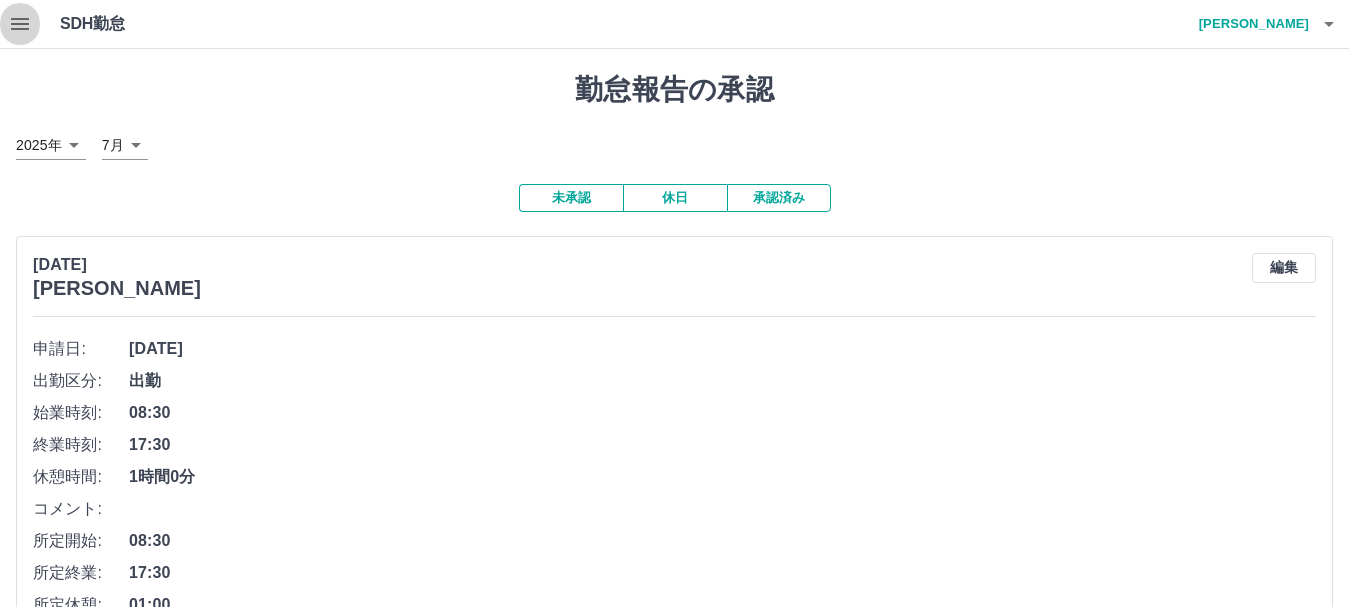 click 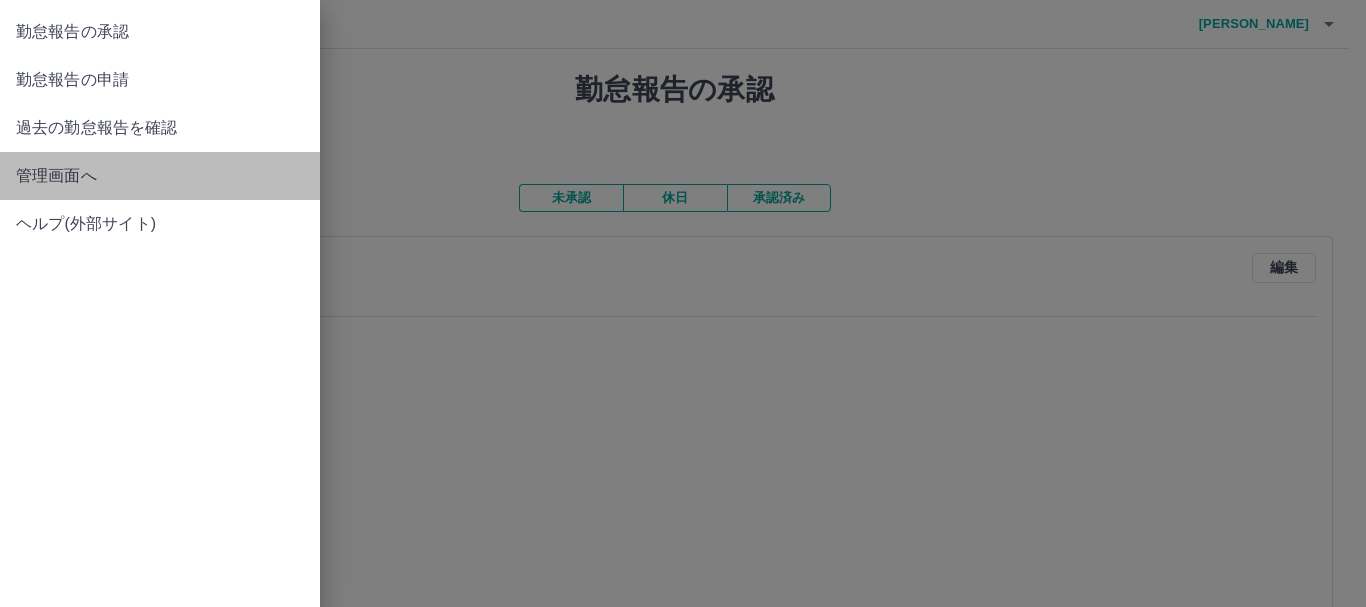 click on "管理画面へ" at bounding box center (160, 176) 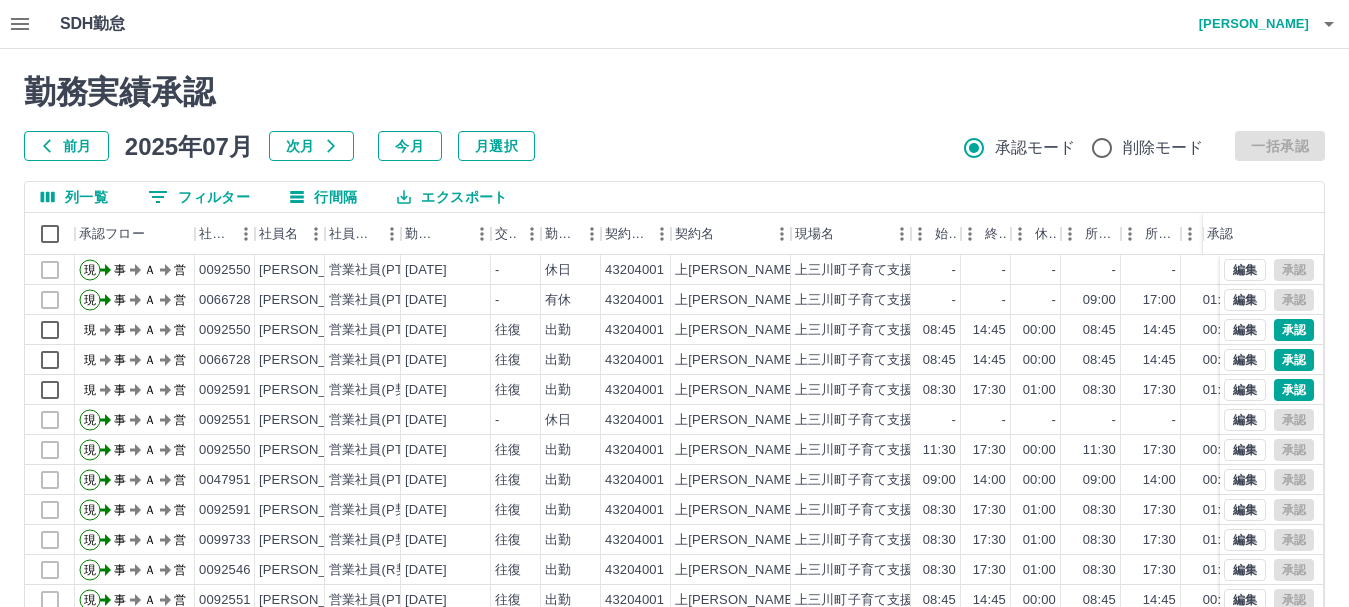 click on "0 フィルター" at bounding box center [199, 197] 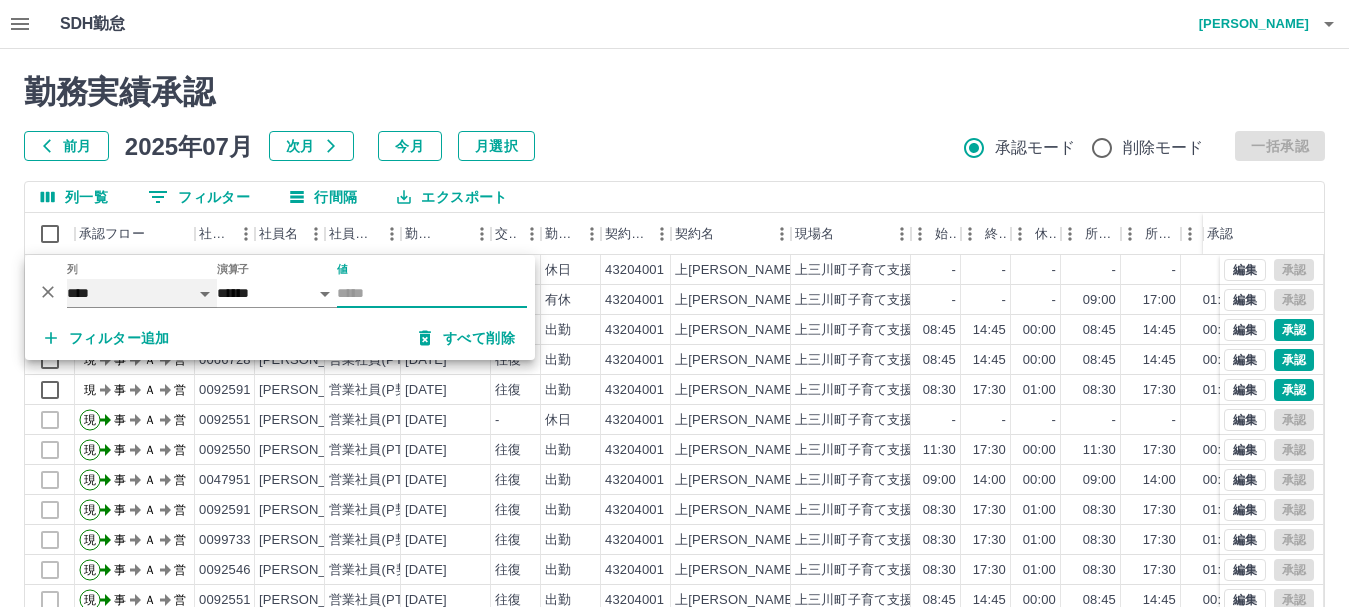 click on "**** *** **** *** *** **** ***** *** *** ** ** ** **** **** **** ** ** *** **** *****" at bounding box center [142, 293] 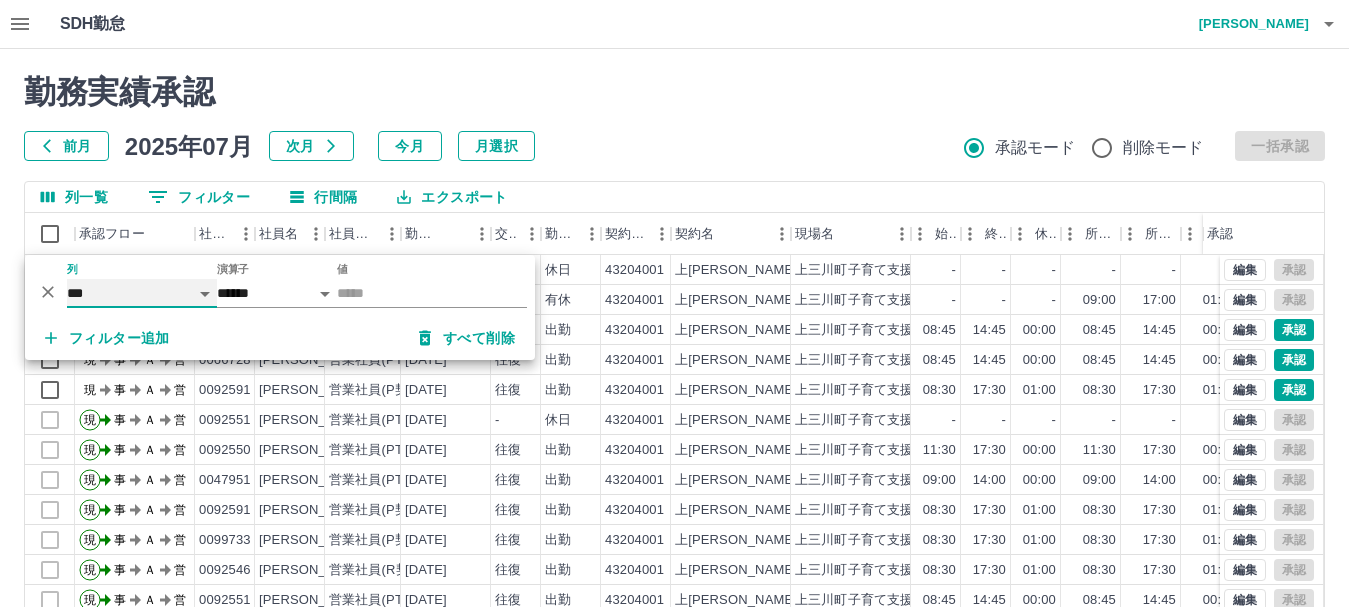 click on "**** *** **** *** *** **** ***** *** *** ** ** ** **** **** **** ** ** *** **** *****" at bounding box center (142, 293) 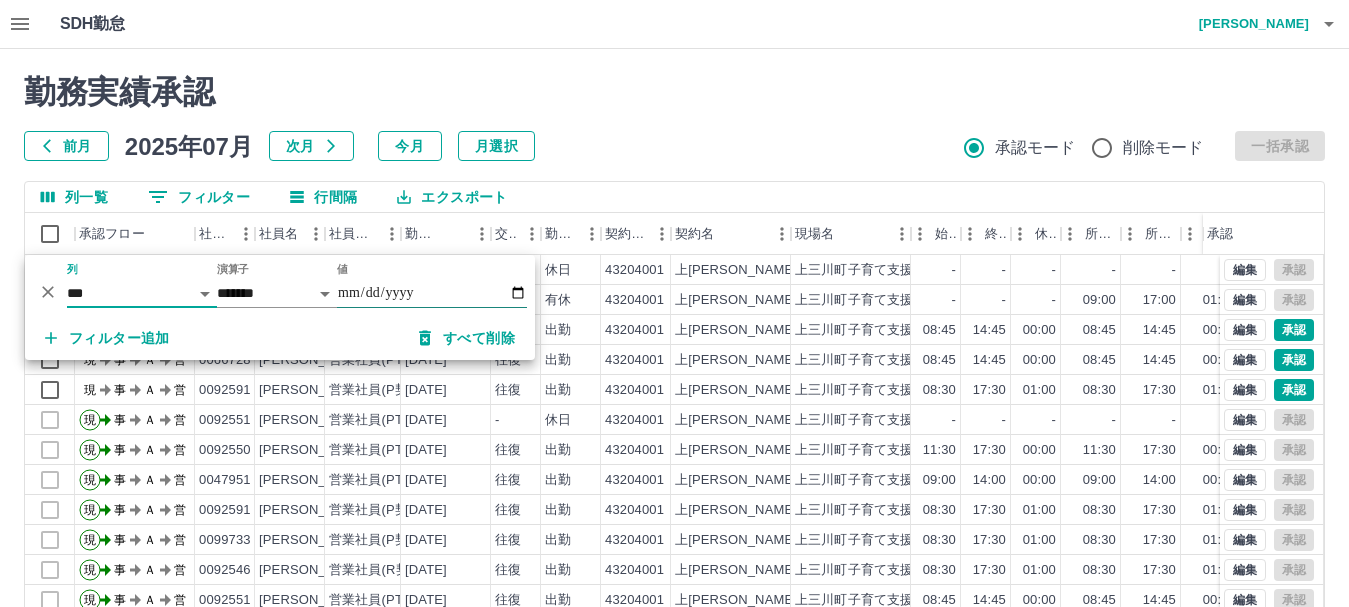 click on "値" at bounding box center (432, 293) 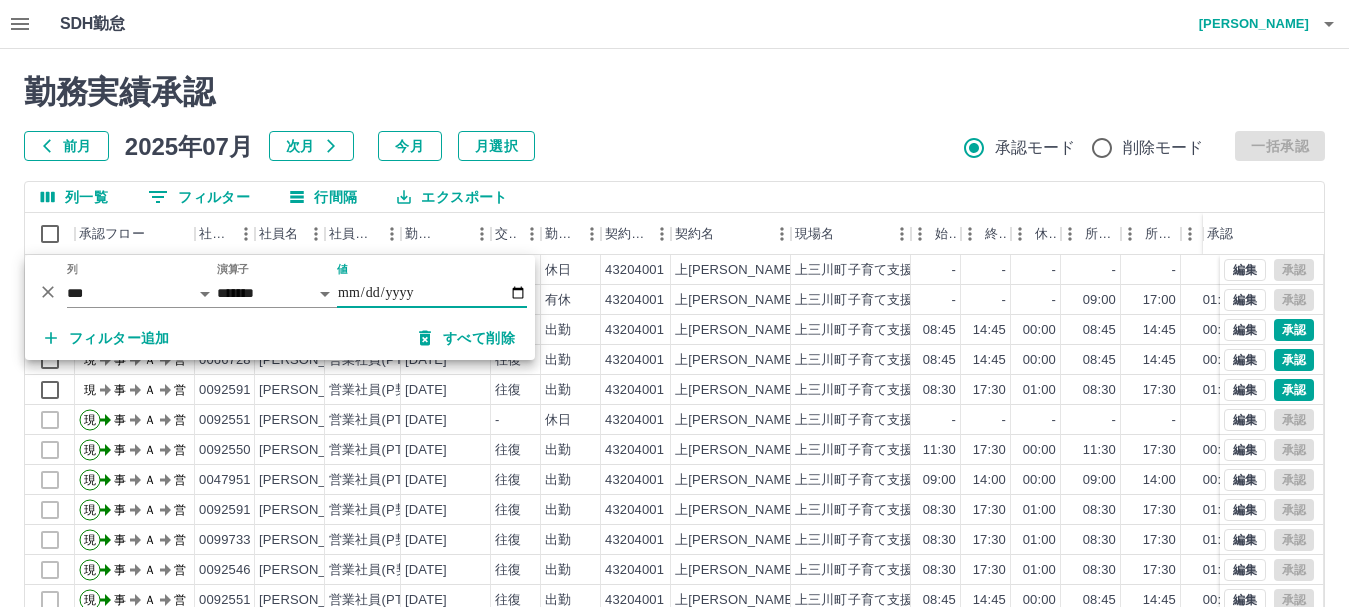 click on "値" at bounding box center [432, 293] 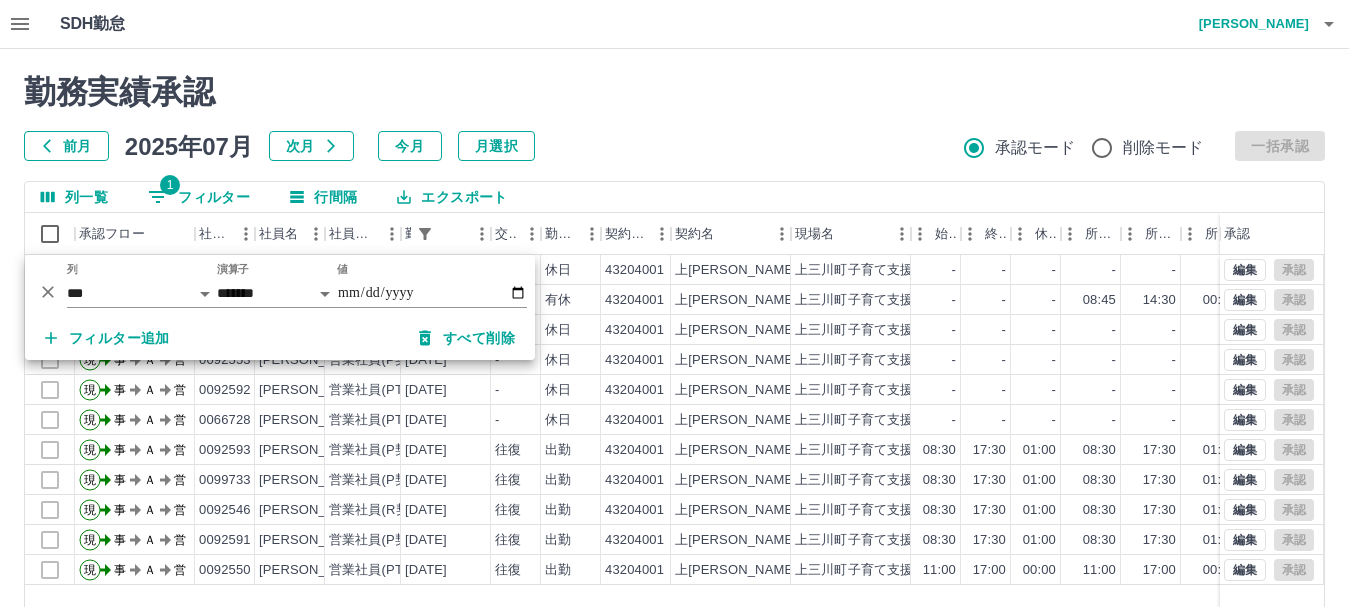 click on "勤務実績承認 前月 [DATE] 次月 今月 月選択 承認モード 削除モード 一括承認 列一覧 1 フィルター 行間隔 エクスポート 承認フロー 社員番号 社員名 社員区分 勤務日 交通費 勤務区分 契約コード 契約名 現場名 始業 終業 休憩 所定開始 所定終業 所定休憩 拘束 勤務 遅刻等 コメント ステータス 承認 現 事 Ａ 営 0096745 [PERSON_NAME] 営業社員(PT契約) [DATE]  -  休日 43204001 [GEOGRAPHIC_DATA][PERSON_NAME]育て支援ｾﾝﾀｰ　あっ[PERSON_NAME] - - - - - - 00:00 00:00 00:00 事務担当者承認待 現 事 Ａ 営 0092551 [PERSON_NAME] 営業社員(PT契約) [DATE]  -  有休 43204001 [GEOGRAPHIC_DATA][PERSON_NAME]育て支援ｾﾝﾀｰ　あったかひろば - - - 08:45 14:30 00:00 00:00 00:00 00:00 事務担当者承認待 現 事 Ａ 営 0092548 [PERSON_NAME] 営業社員(PT契約) [DATE]  -  休日 43204001 上[PERSON_NAME] - - - - - - 00:00 00:00 00:00 現 事 Ａ 営 0092553" at bounding box center [674, 447] 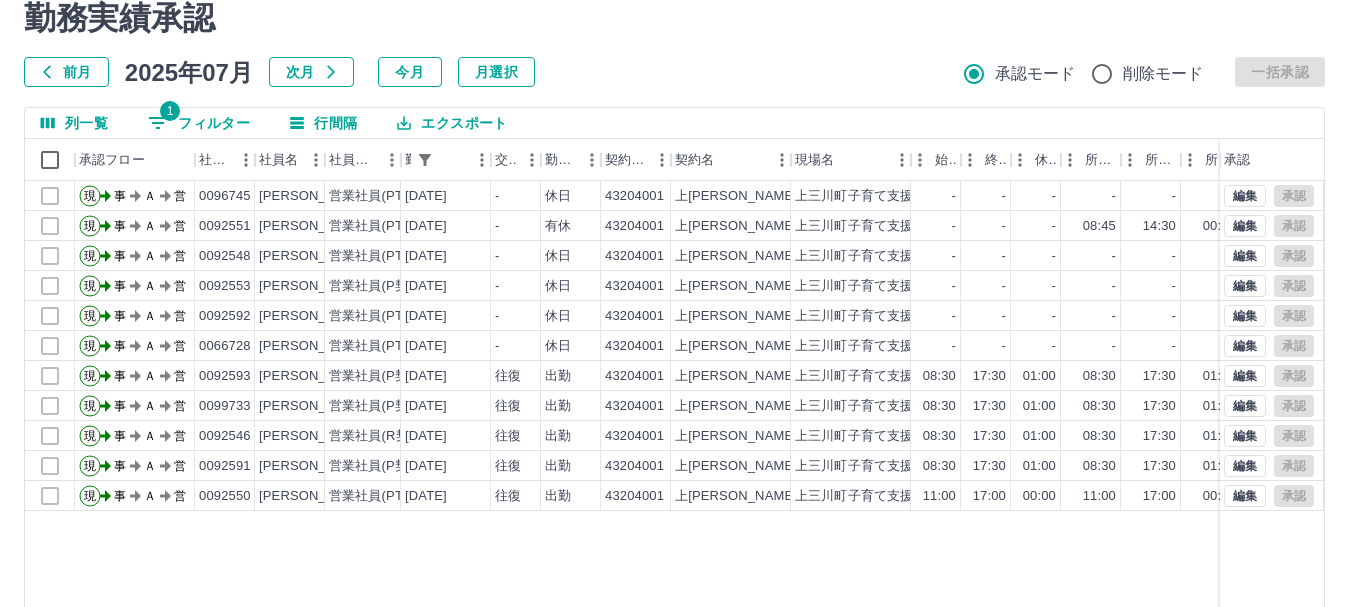 scroll, scrollTop: 0, scrollLeft: 0, axis: both 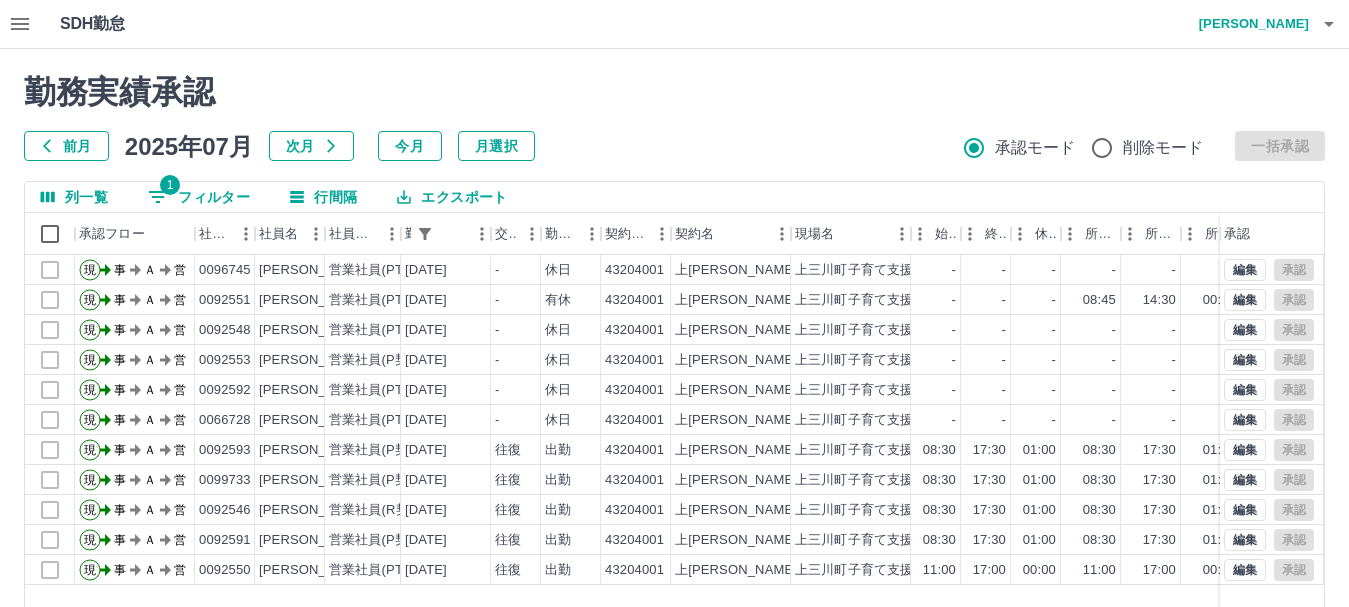 click 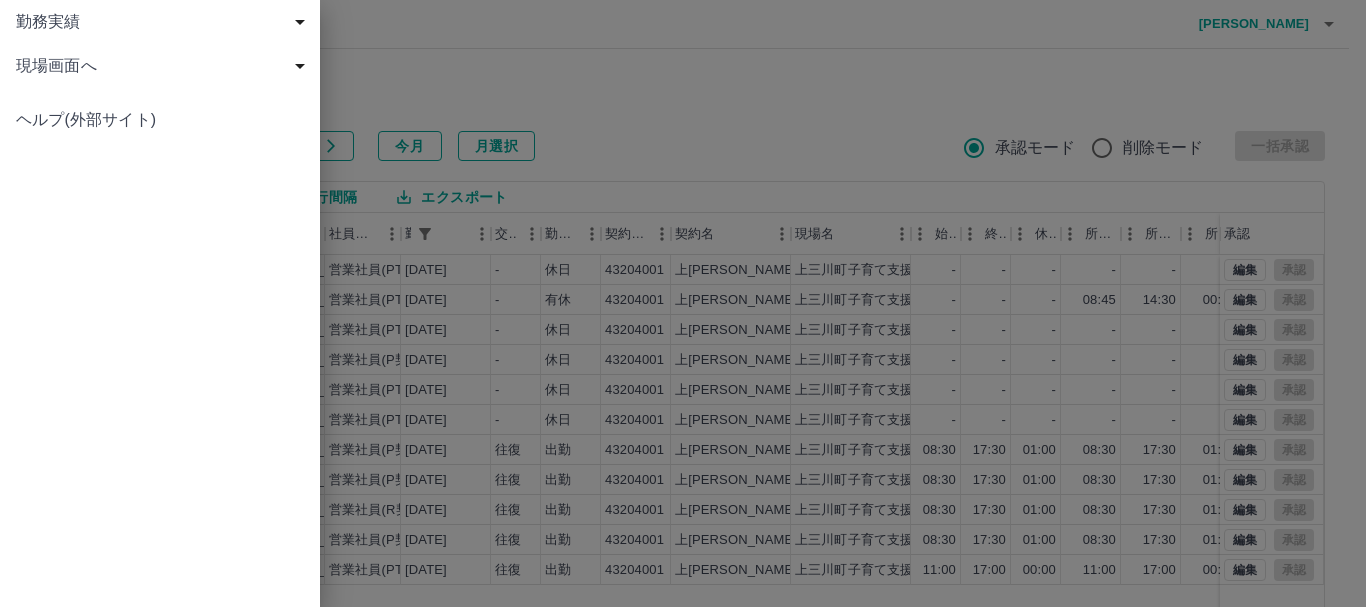 click on "現場画面へ" at bounding box center (164, 66) 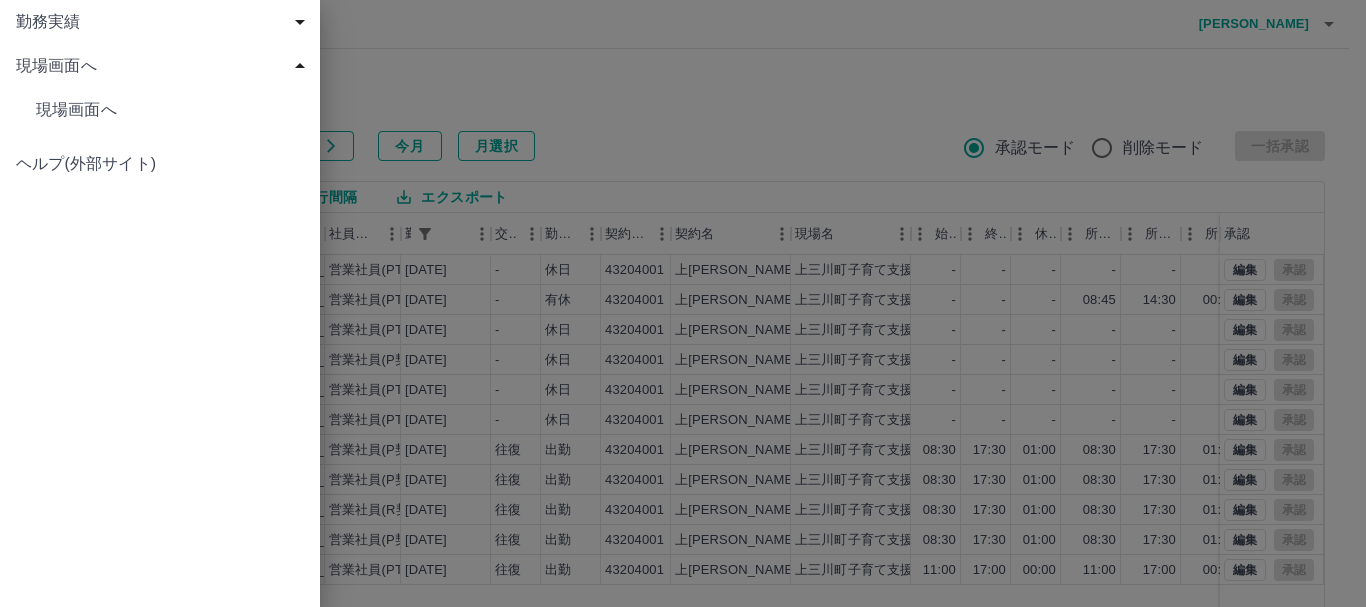 click on "現場画面へ" at bounding box center (170, 110) 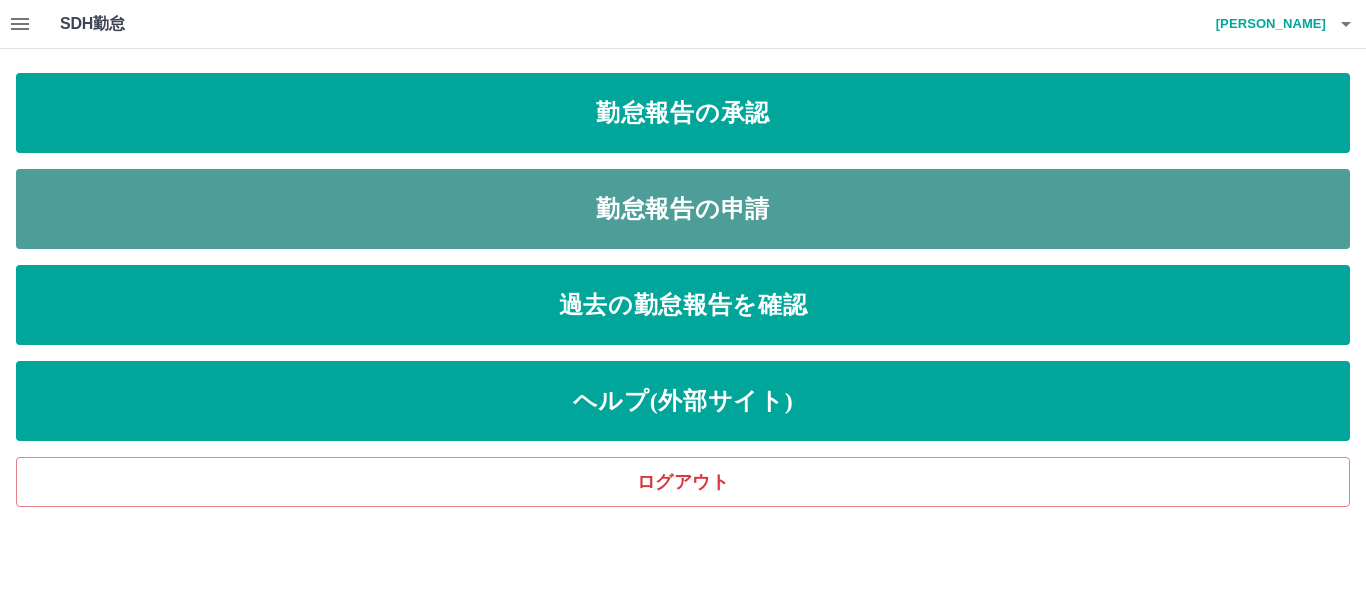 click on "勤怠報告の申請" at bounding box center (683, 209) 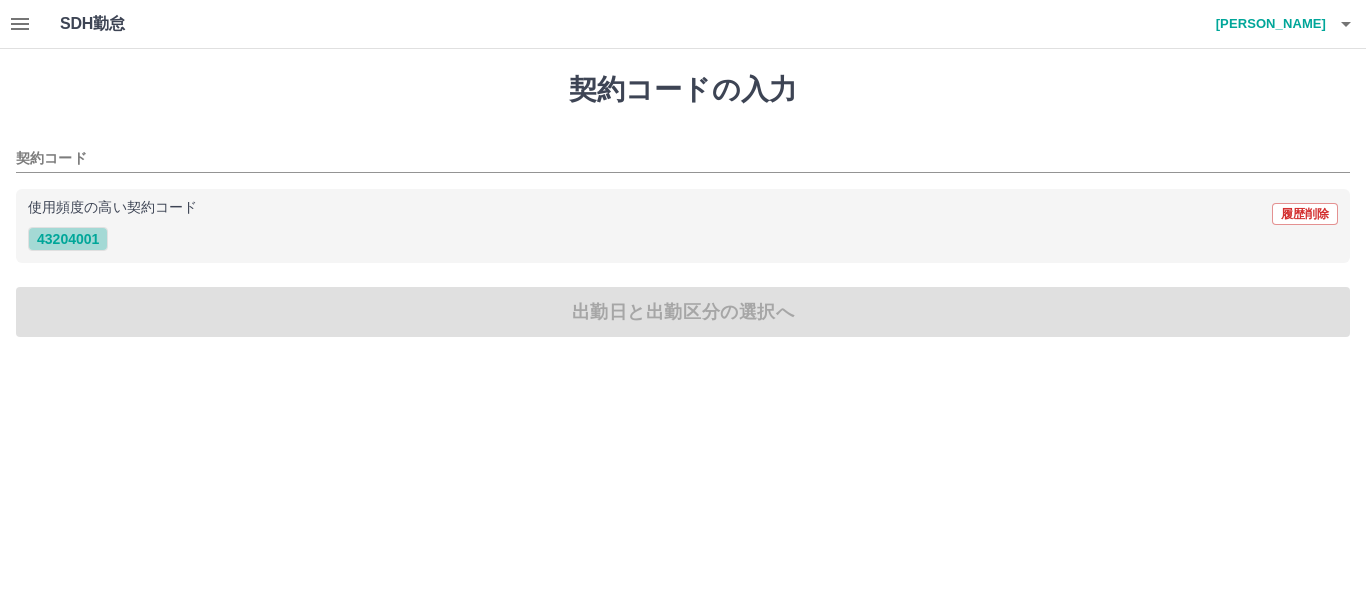 click on "43204001" at bounding box center [68, 239] 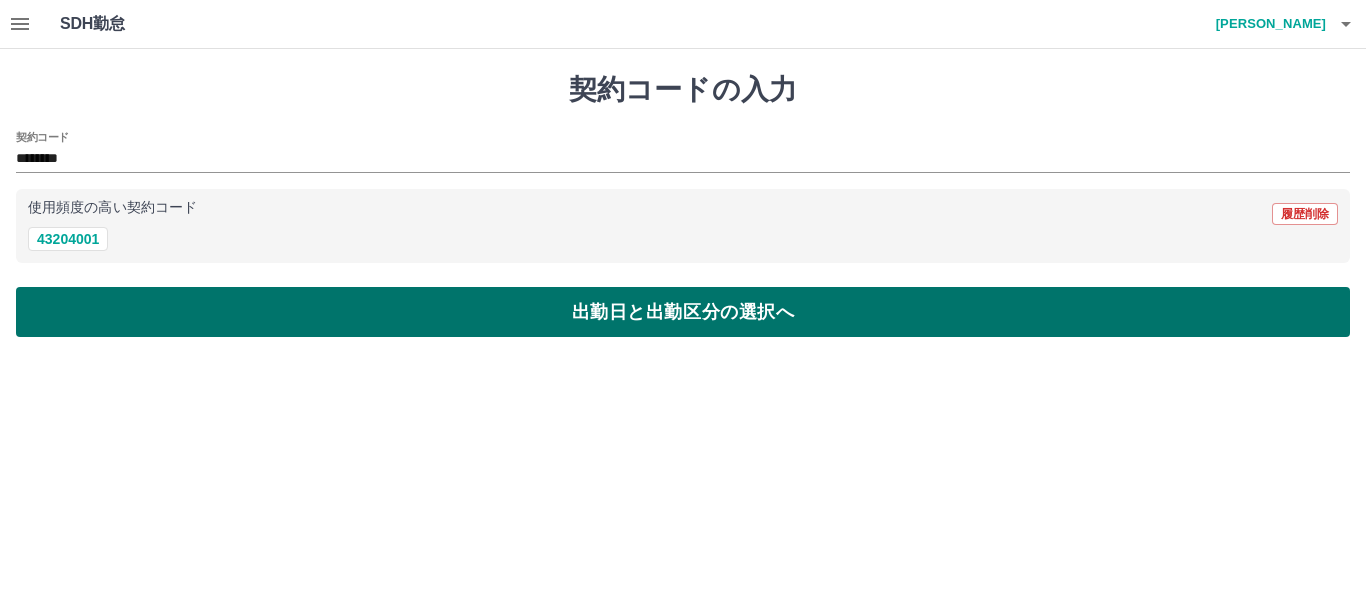 click on "出勤日と出勤区分の選択へ" at bounding box center [683, 312] 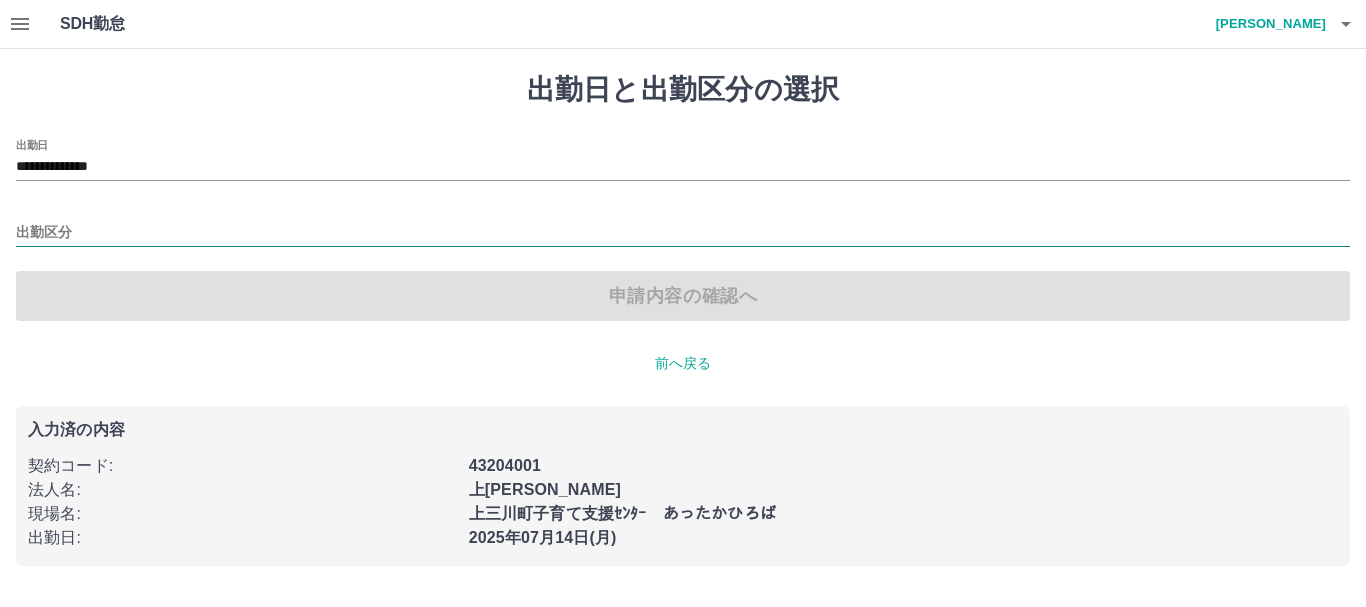 click on "出勤区分" at bounding box center [683, 233] 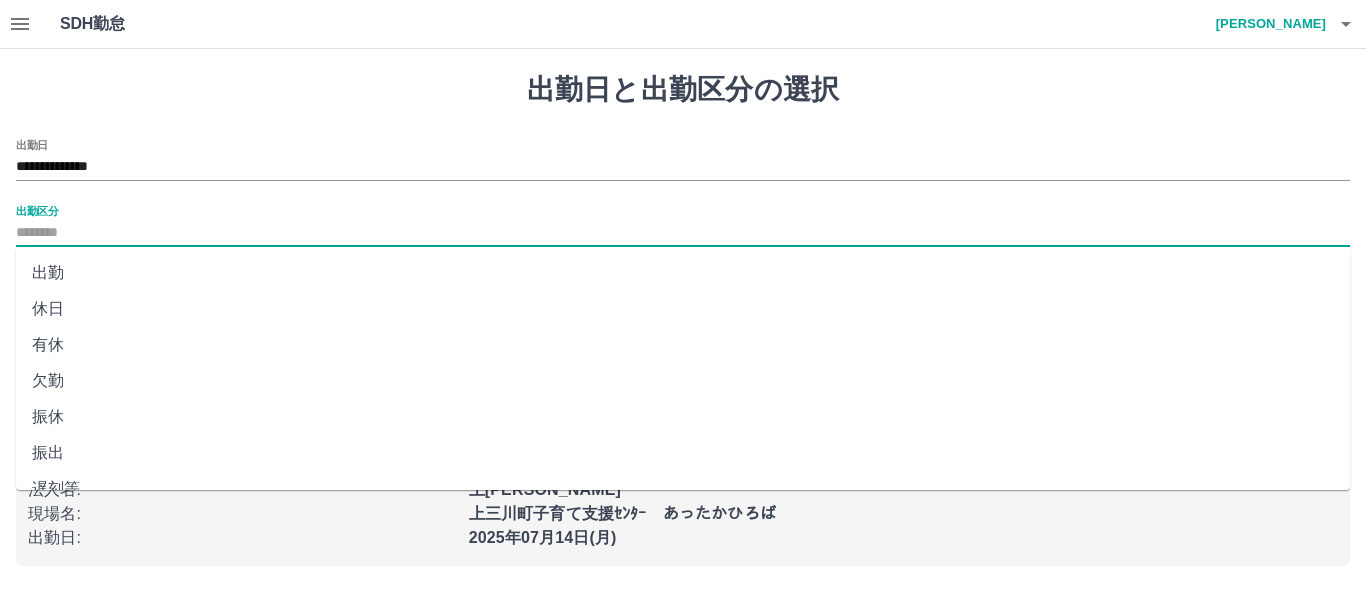 click on "出勤" at bounding box center (683, 273) 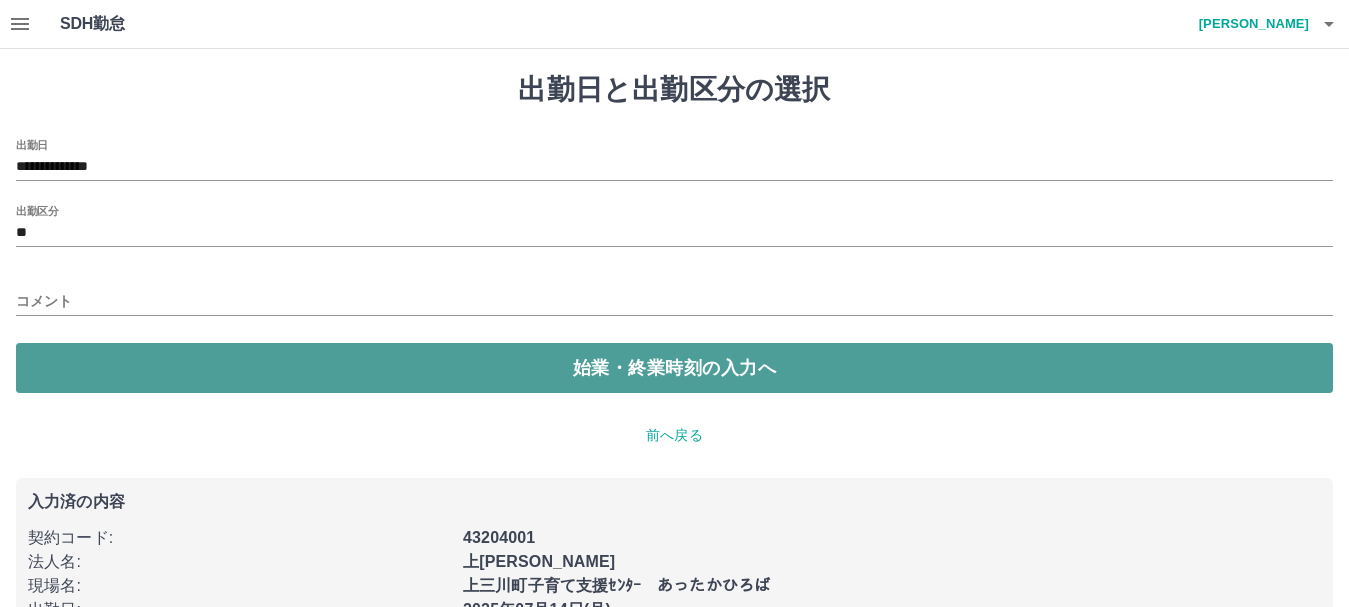 click on "始業・終業時刻の入力へ" at bounding box center (674, 368) 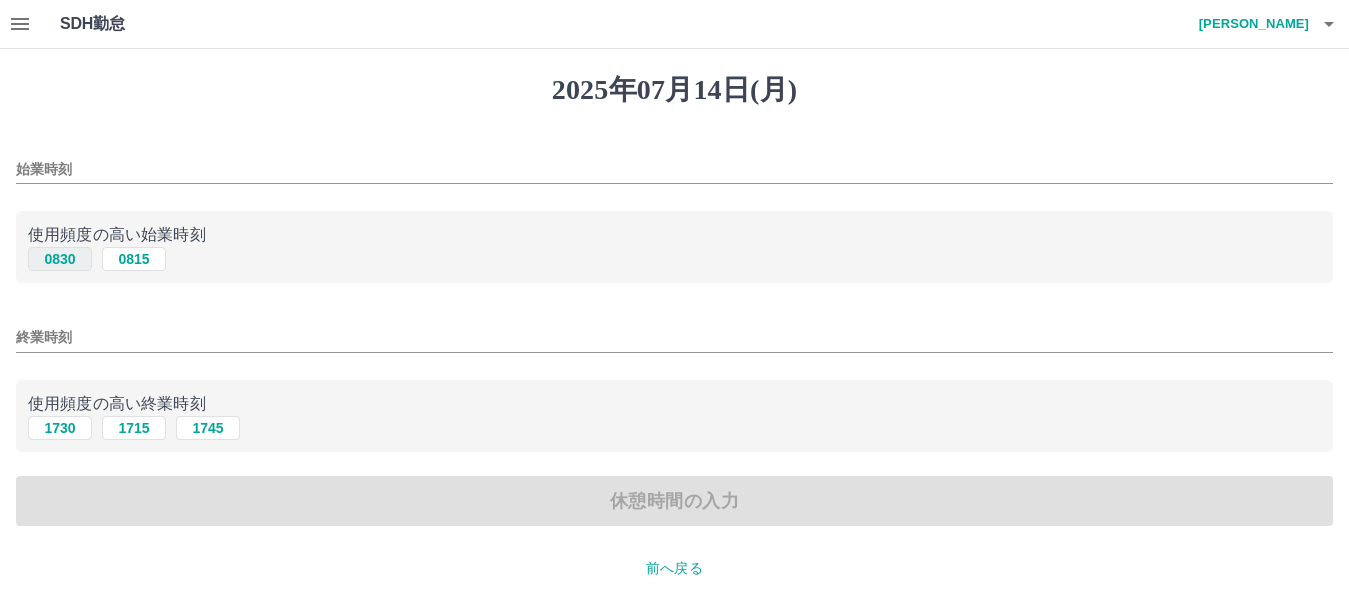 click on "0830" at bounding box center [60, 259] 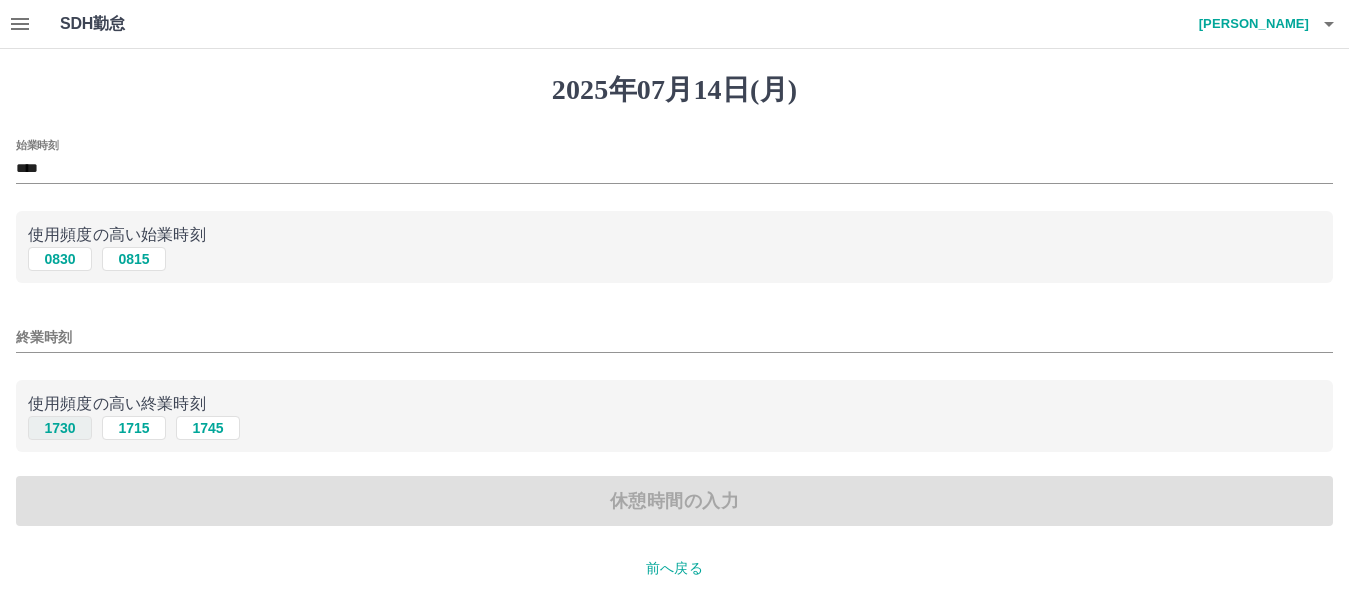 click on "1730" at bounding box center (60, 428) 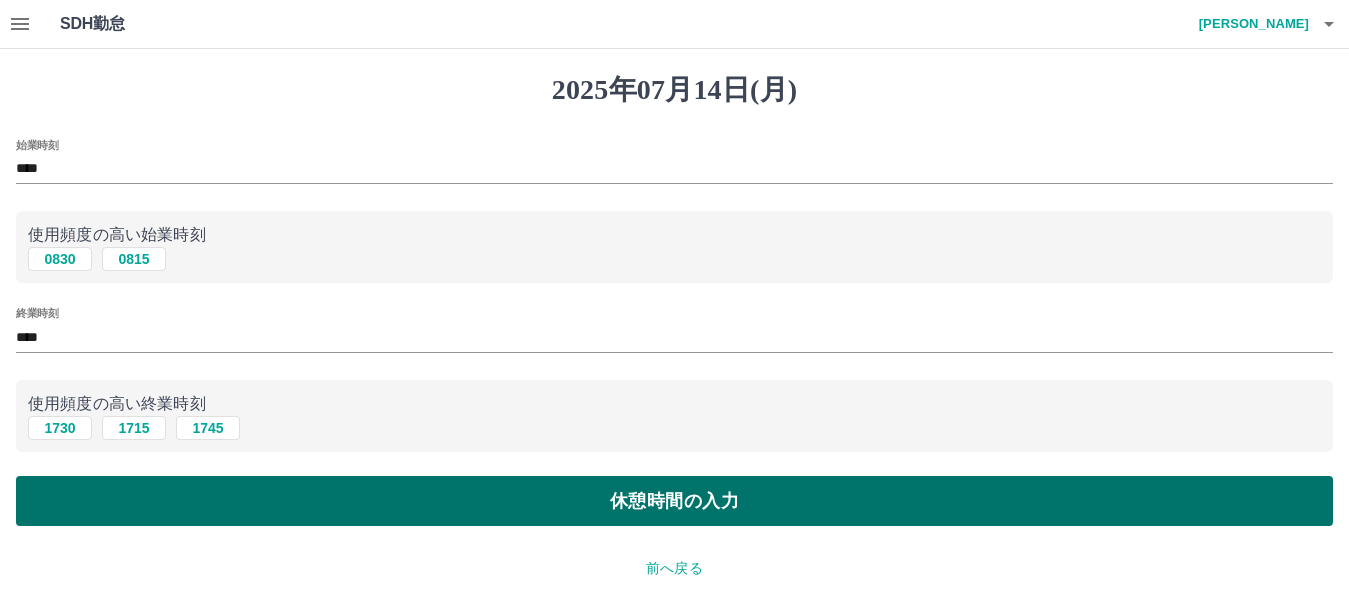 click on "休憩時間の入力" at bounding box center [674, 501] 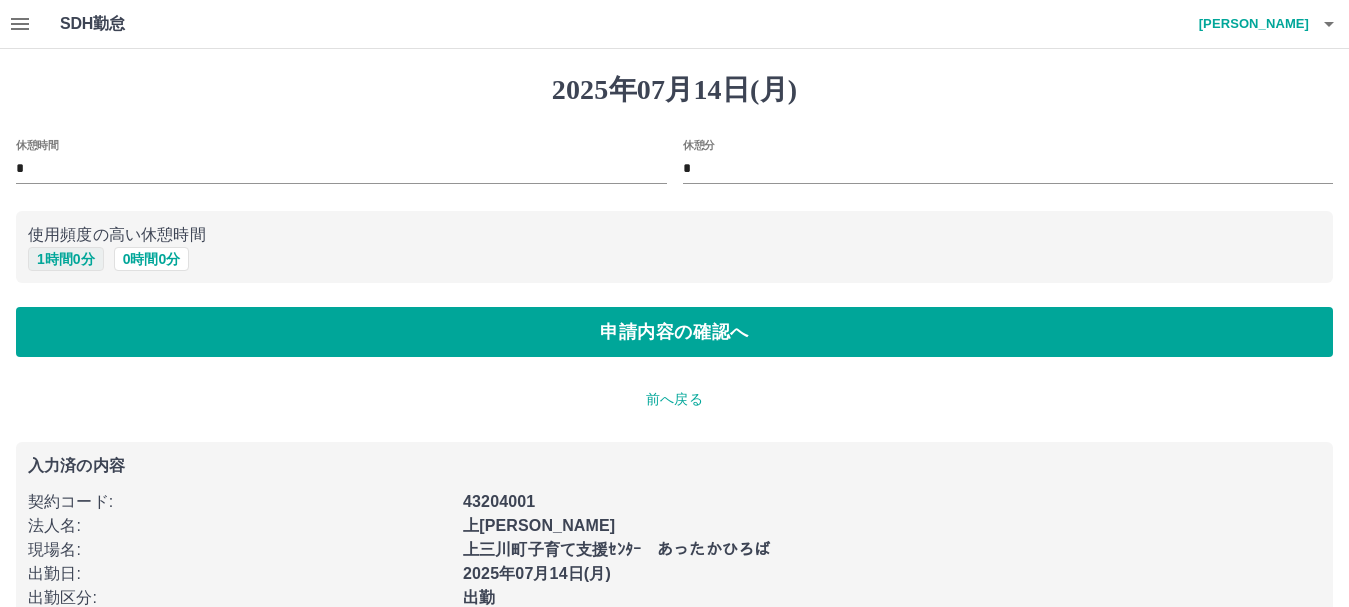 click on "1 時間 0 分" at bounding box center (66, 259) 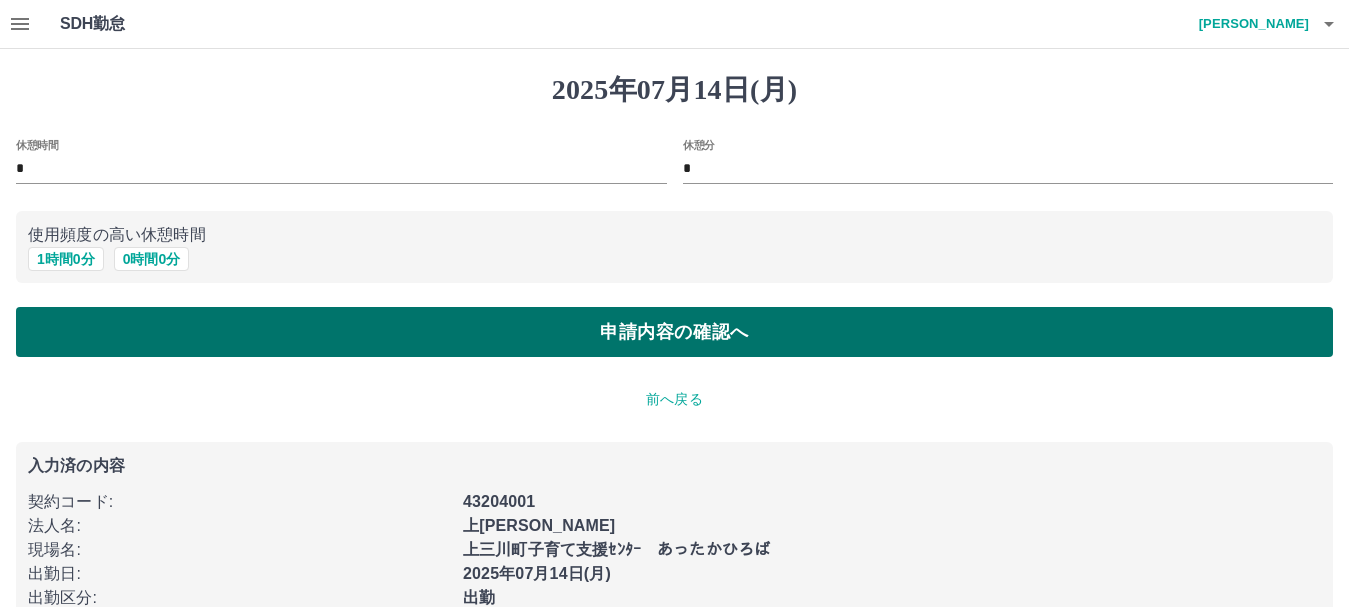 click on "申請内容の確認へ" at bounding box center (674, 332) 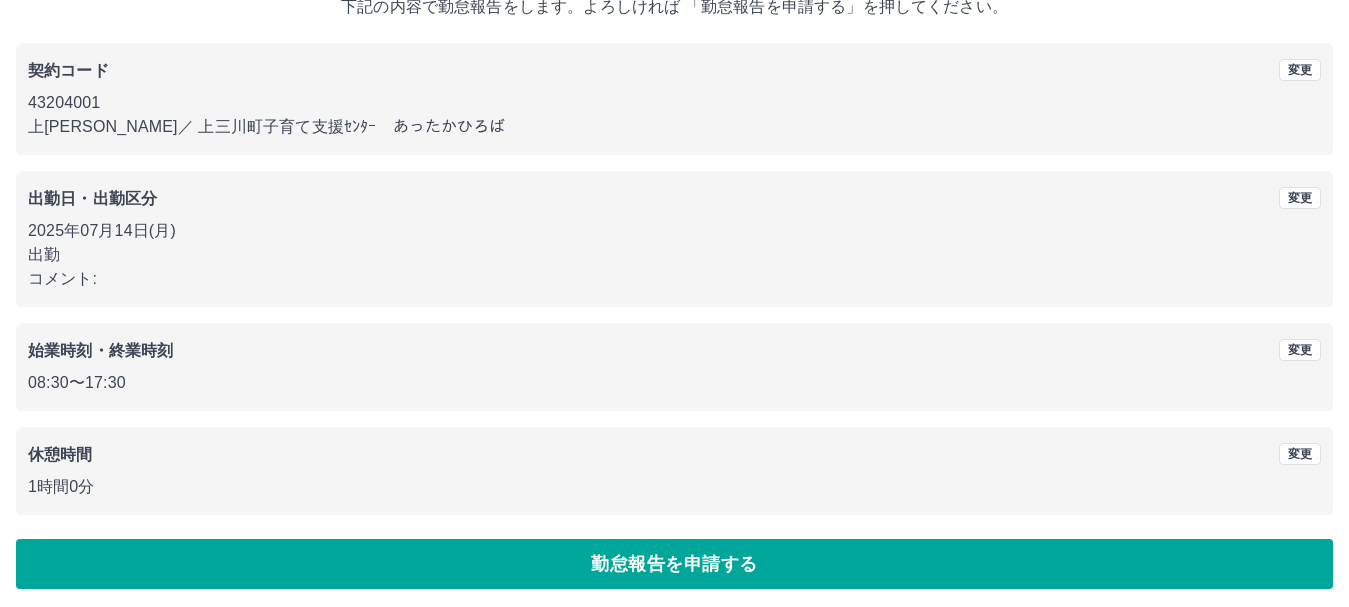 scroll, scrollTop: 142, scrollLeft: 0, axis: vertical 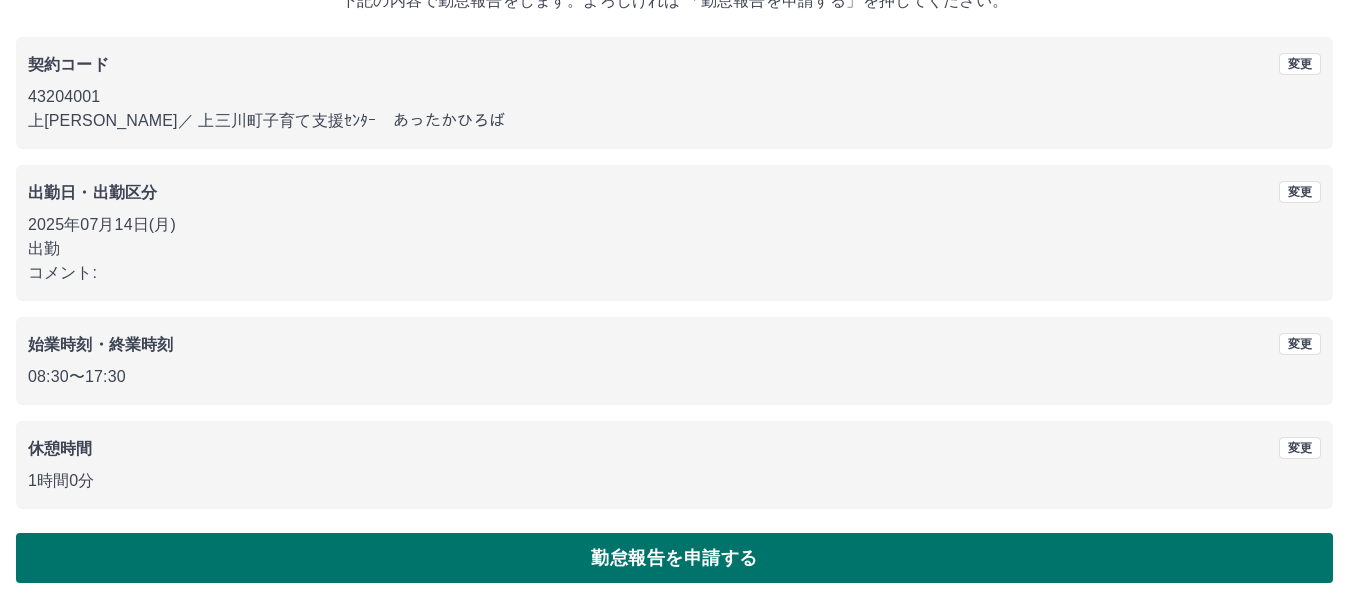 click on "勤怠報告を申請する" at bounding box center (674, 558) 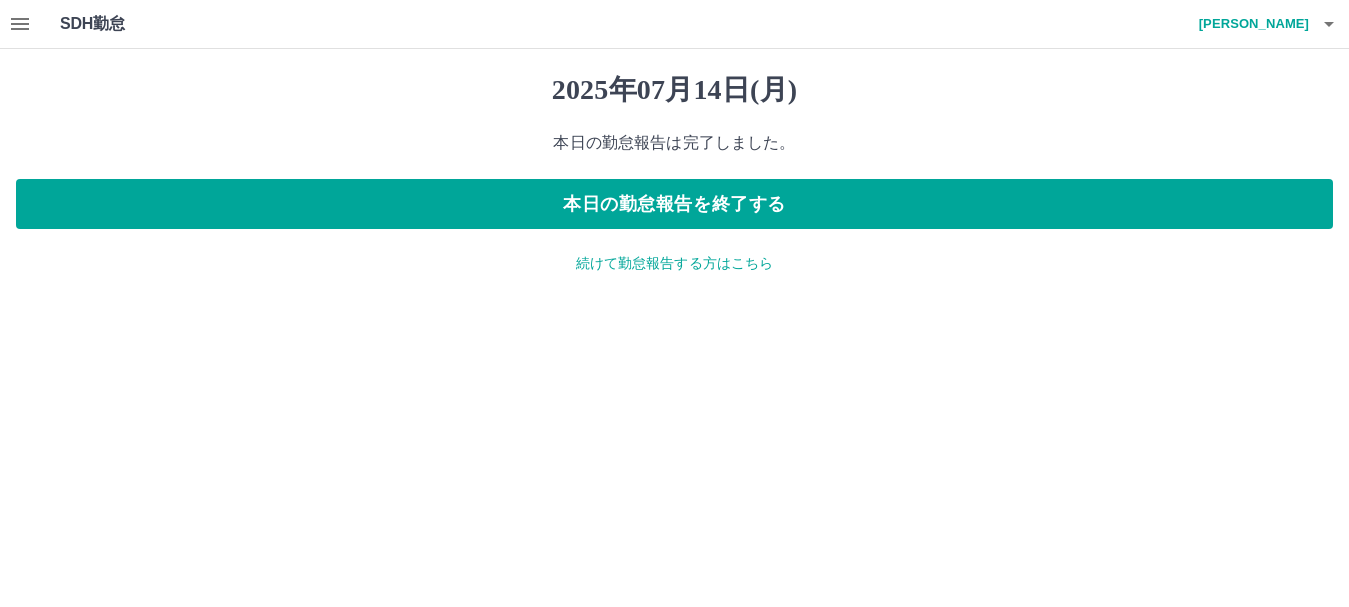 scroll, scrollTop: 0, scrollLeft: 0, axis: both 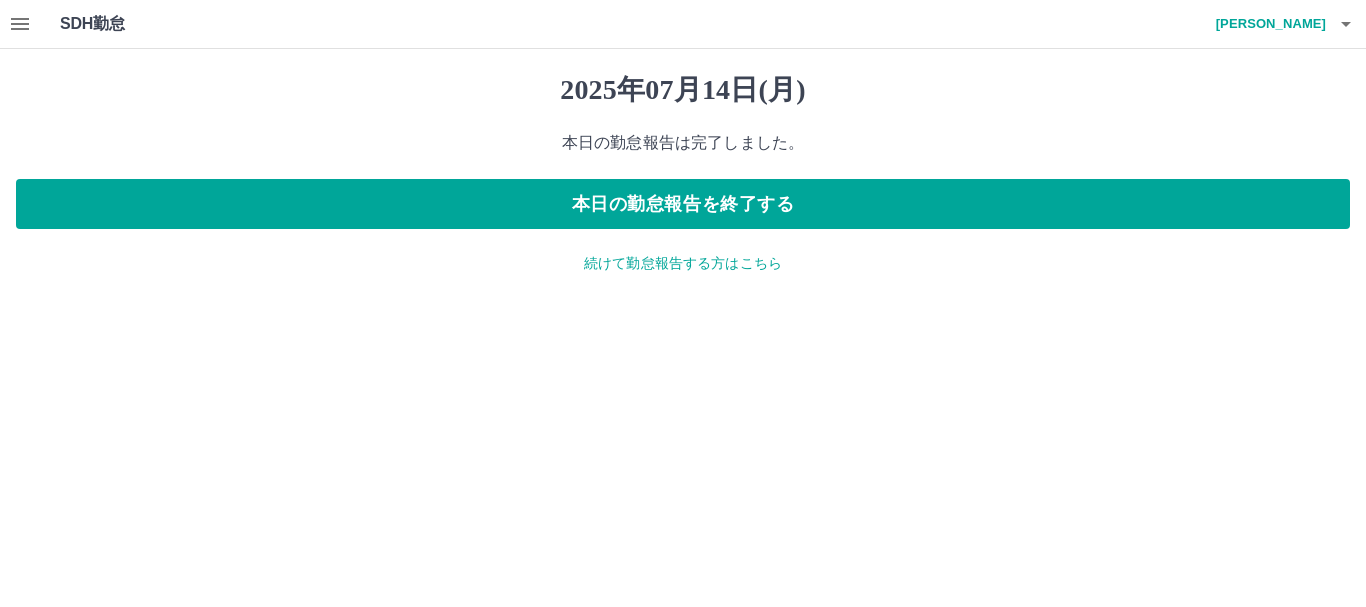 click 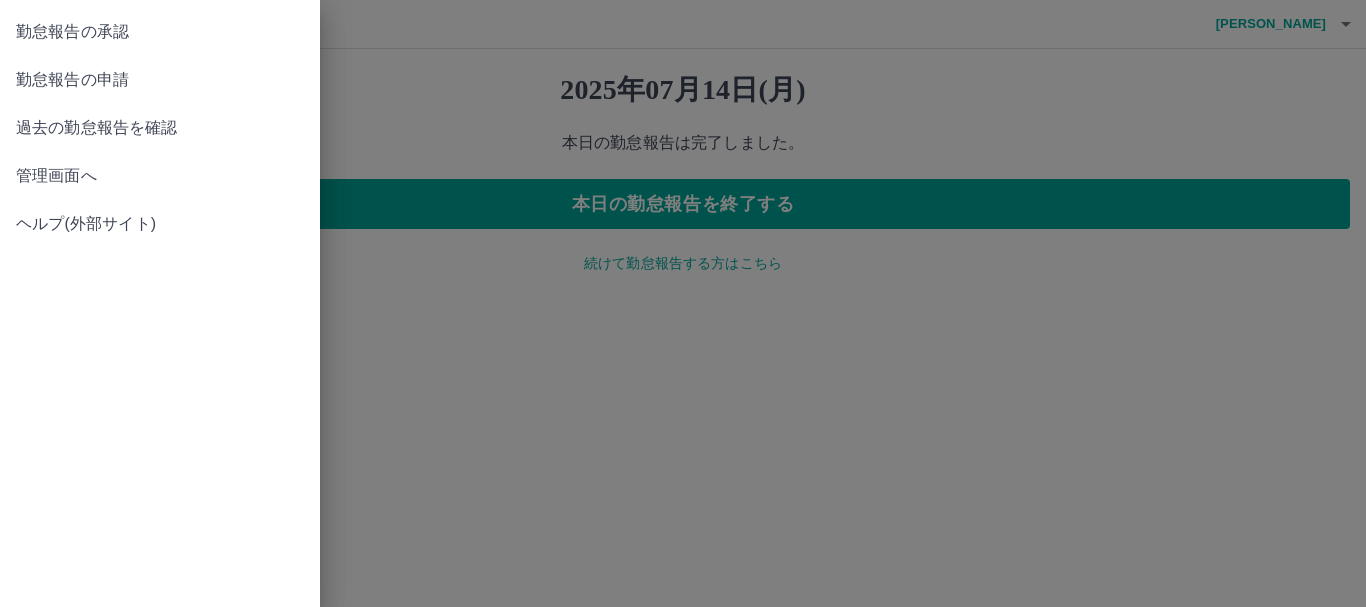 click at bounding box center (683, 303) 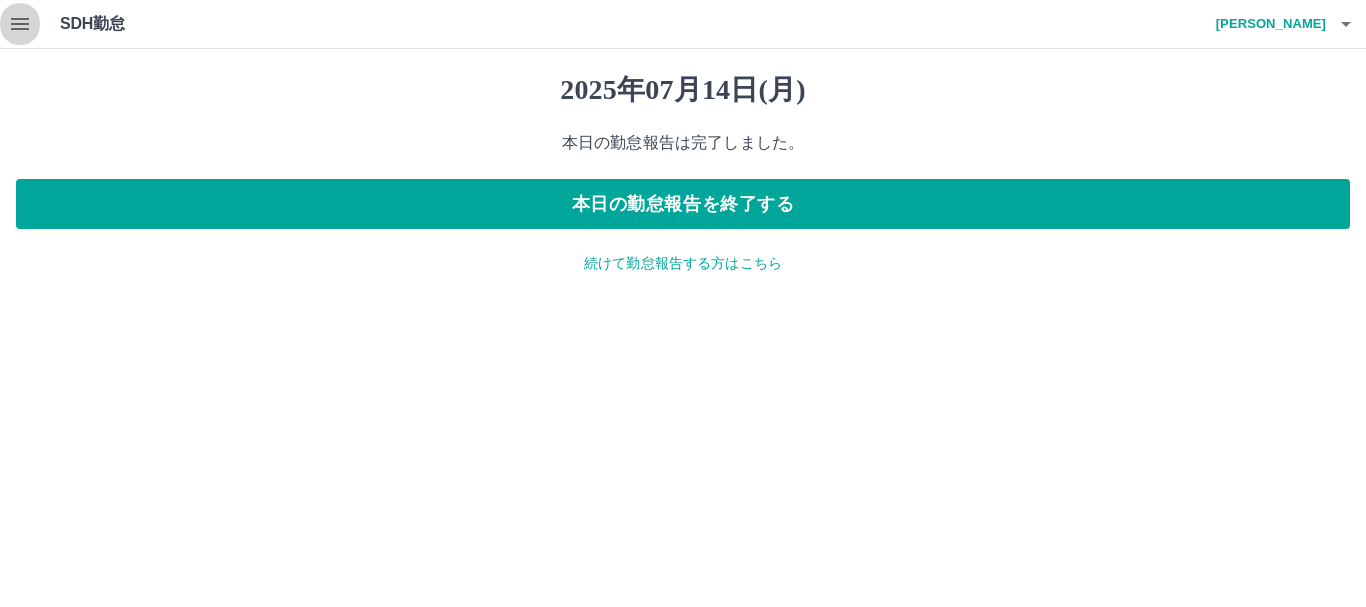 click at bounding box center [20, 24] 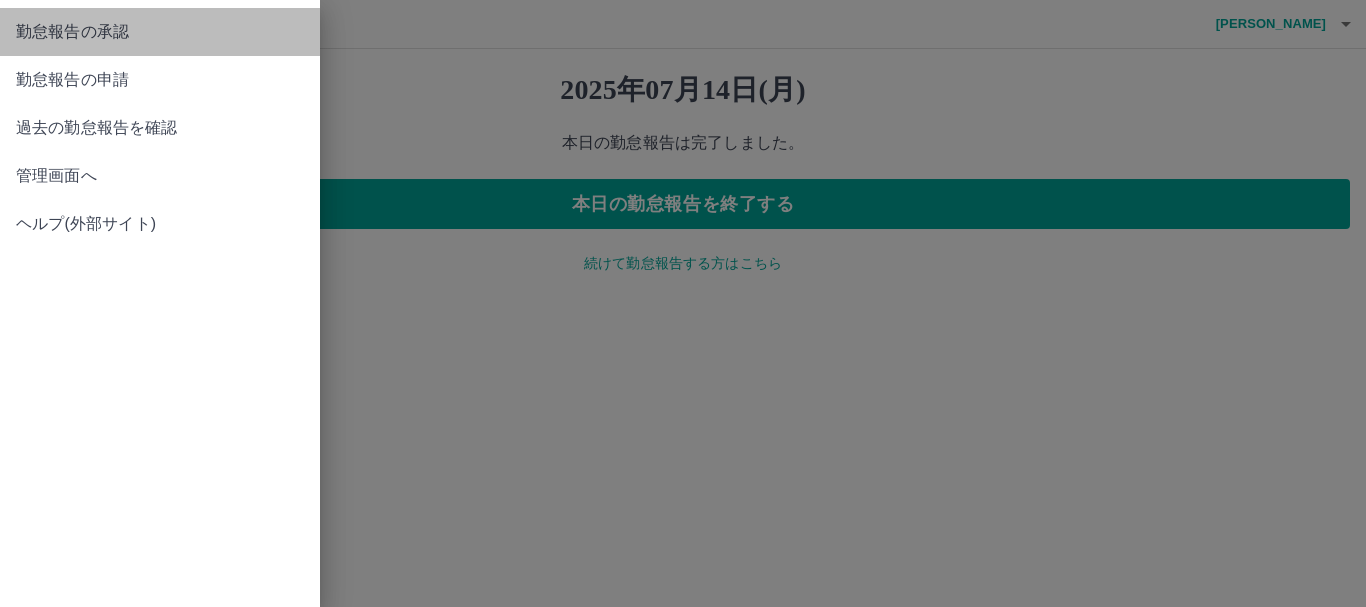click on "勤怠報告の承認" at bounding box center (160, 32) 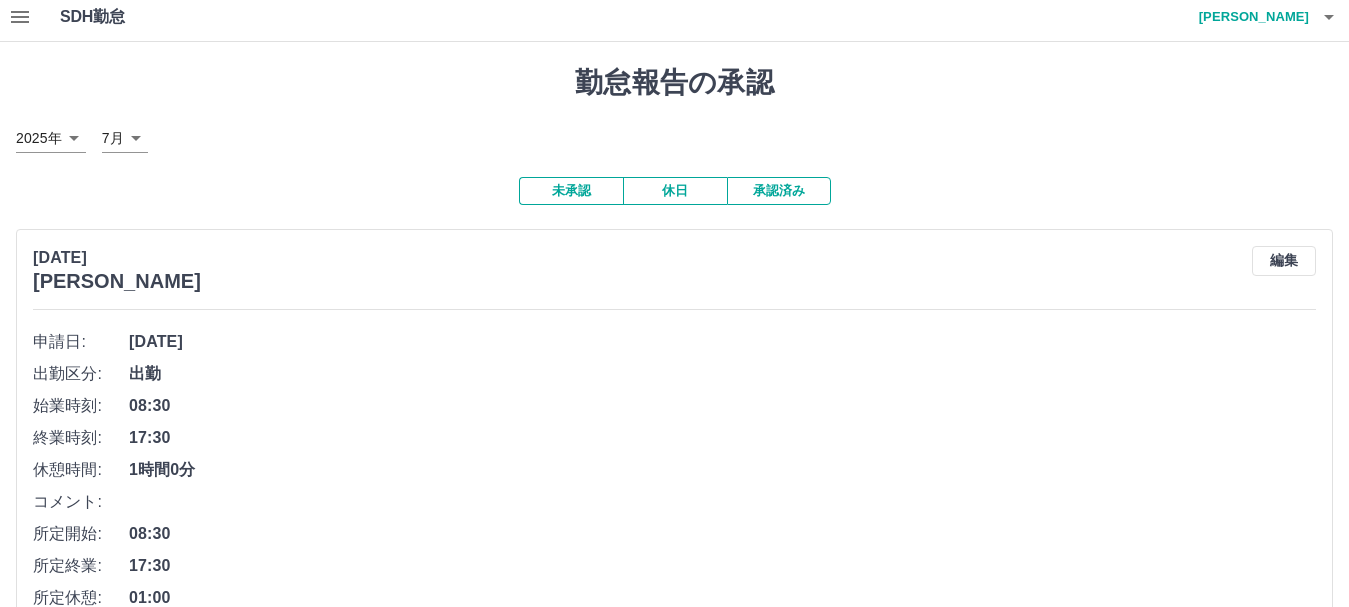 scroll, scrollTop: 0, scrollLeft: 0, axis: both 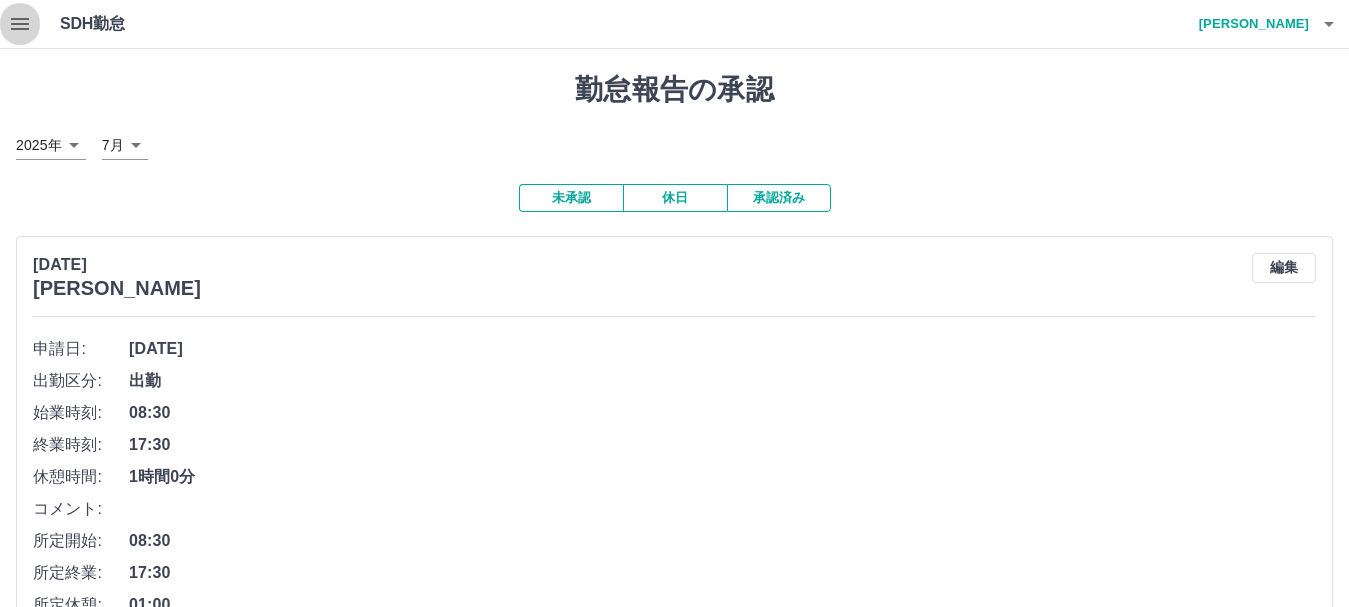 click at bounding box center (20, 24) 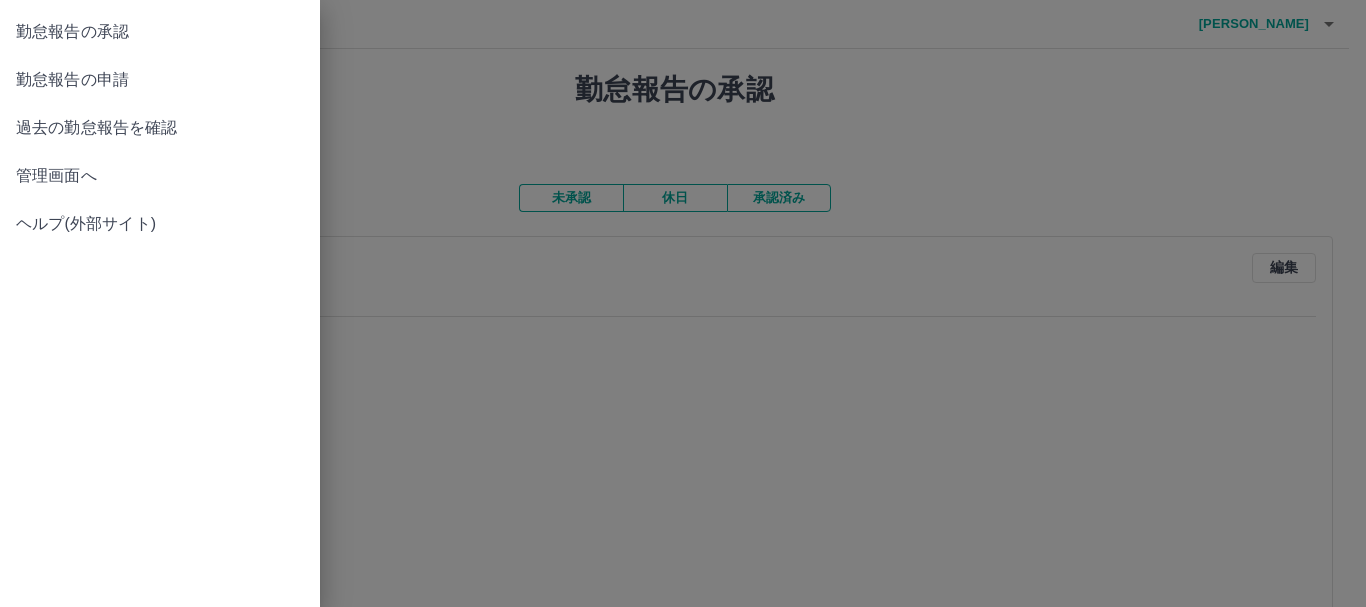 click on "勤怠報告の申請" at bounding box center [160, 80] 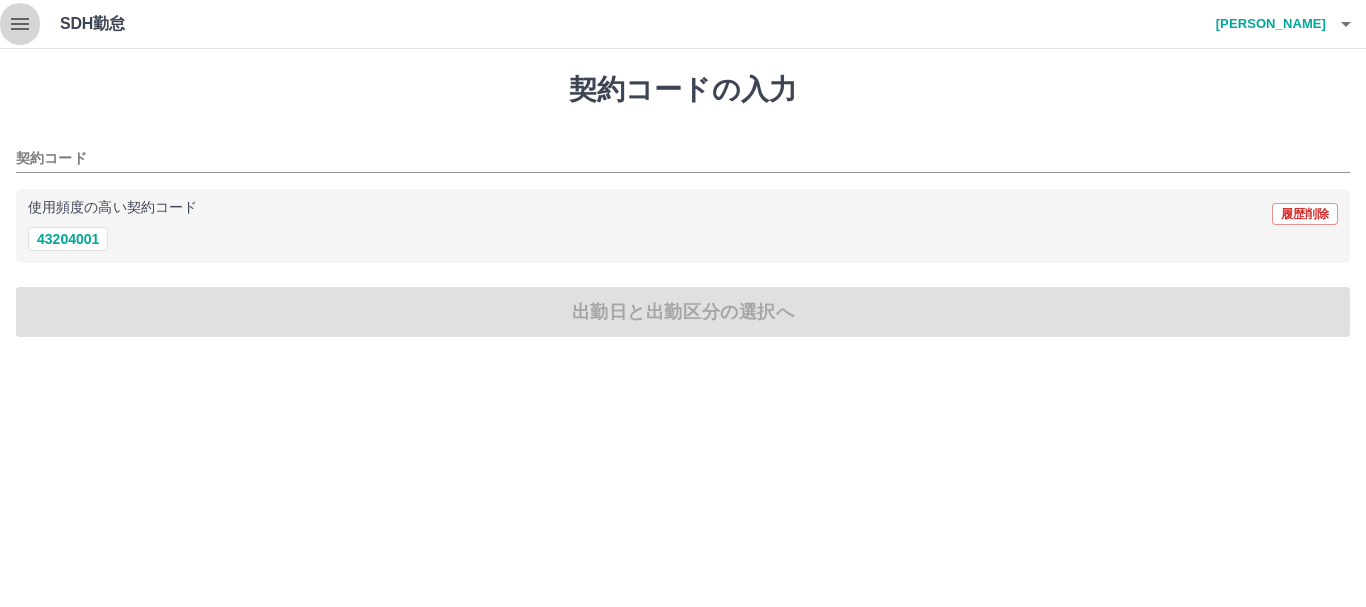 click at bounding box center [20, 24] 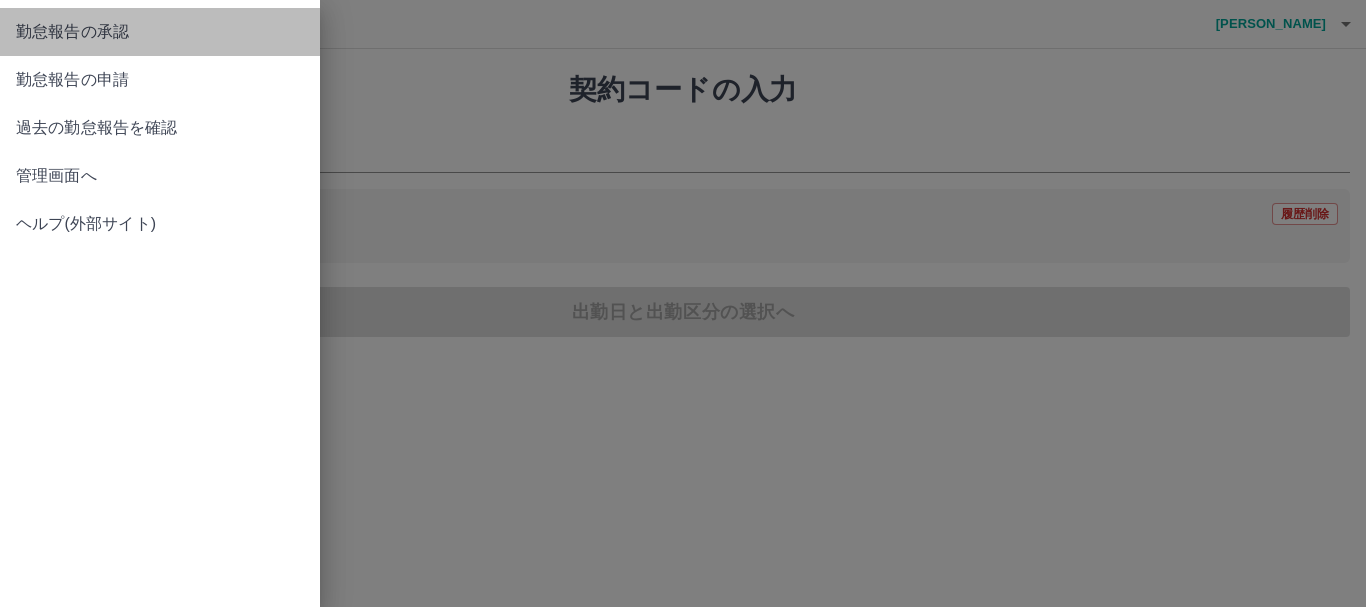 click on "勤怠報告の承認" at bounding box center (160, 32) 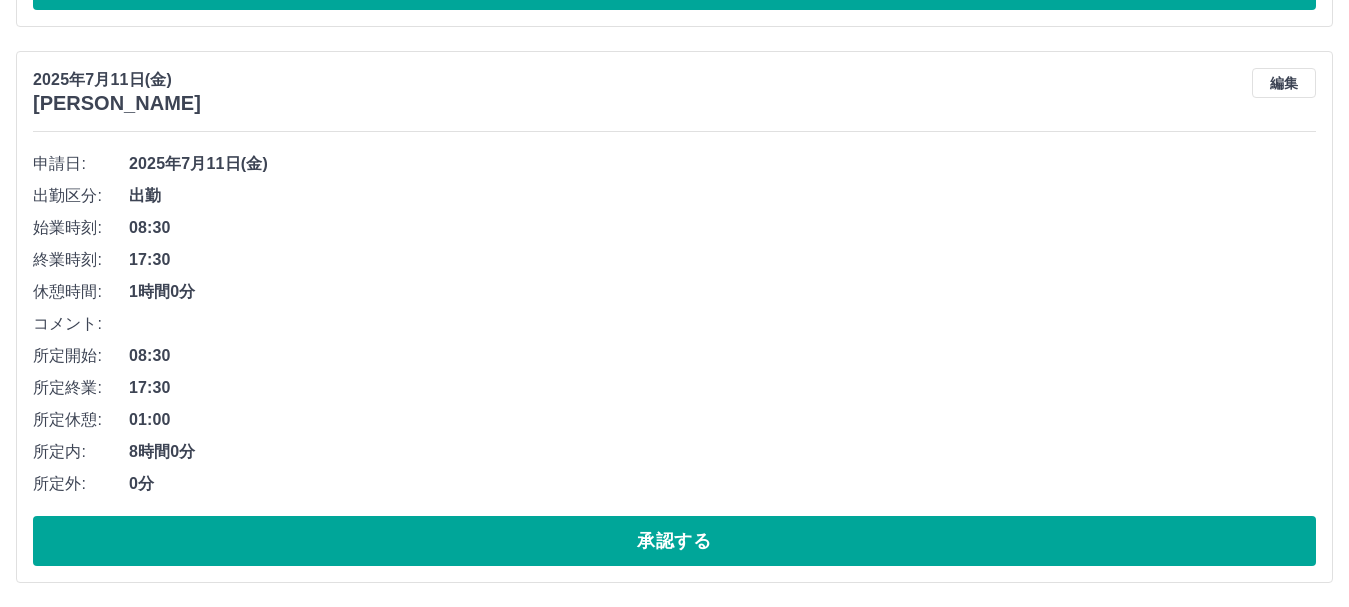 scroll, scrollTop: 2412, scrollLeft: 0, axis: vertical 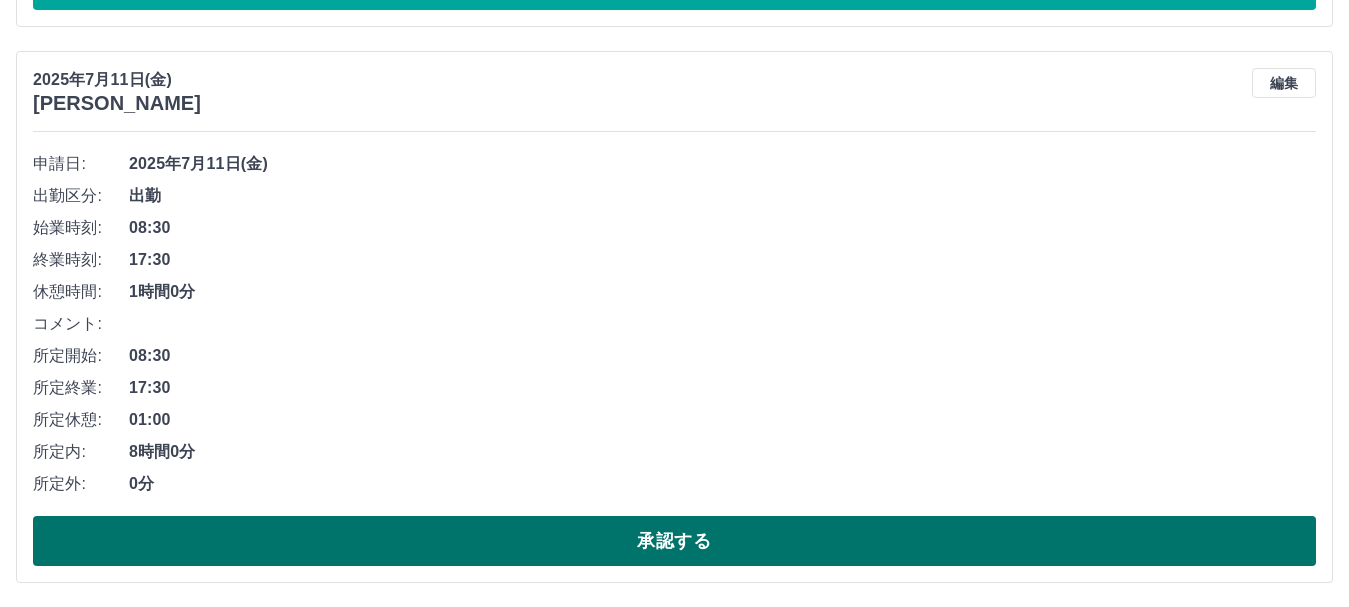 click on "承認する" at bounding box center [674, 541] 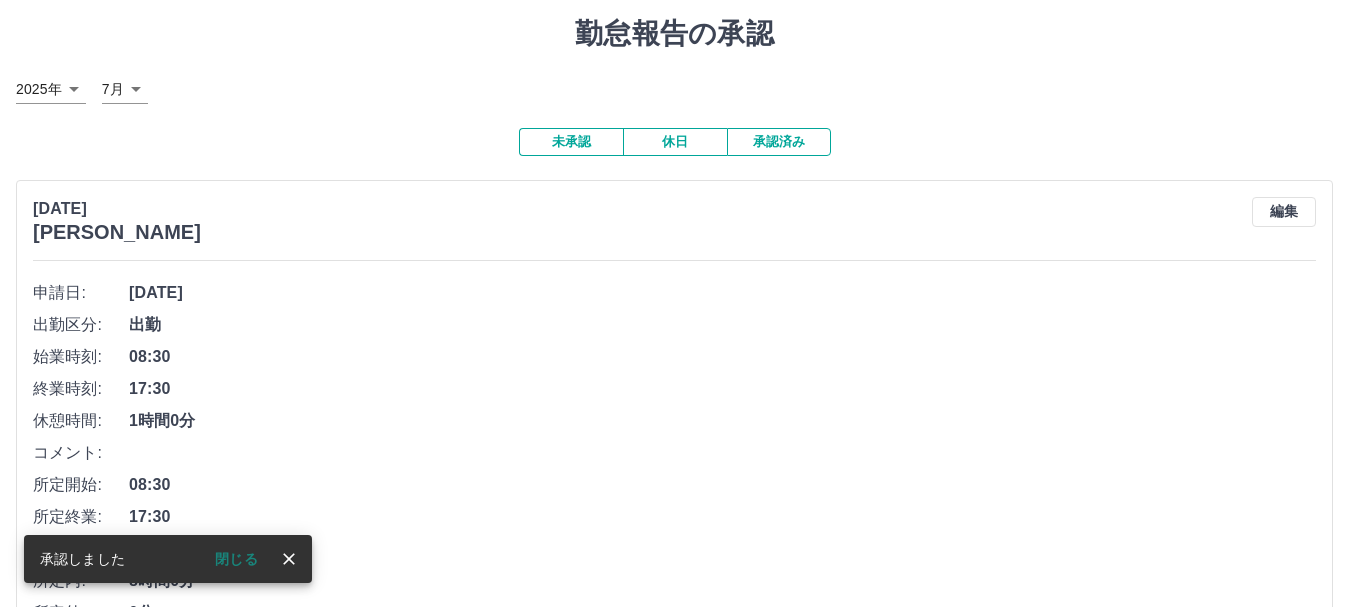scroll, scrollTop: 0, scrollLeft: 0, axis: both 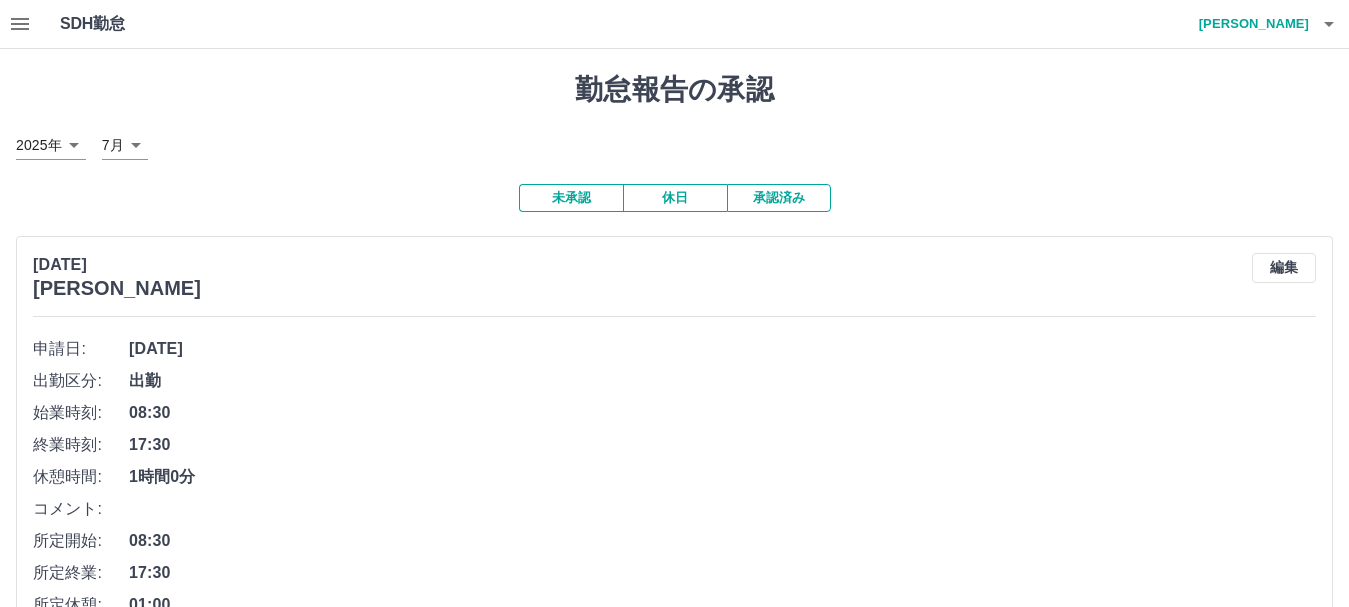 click 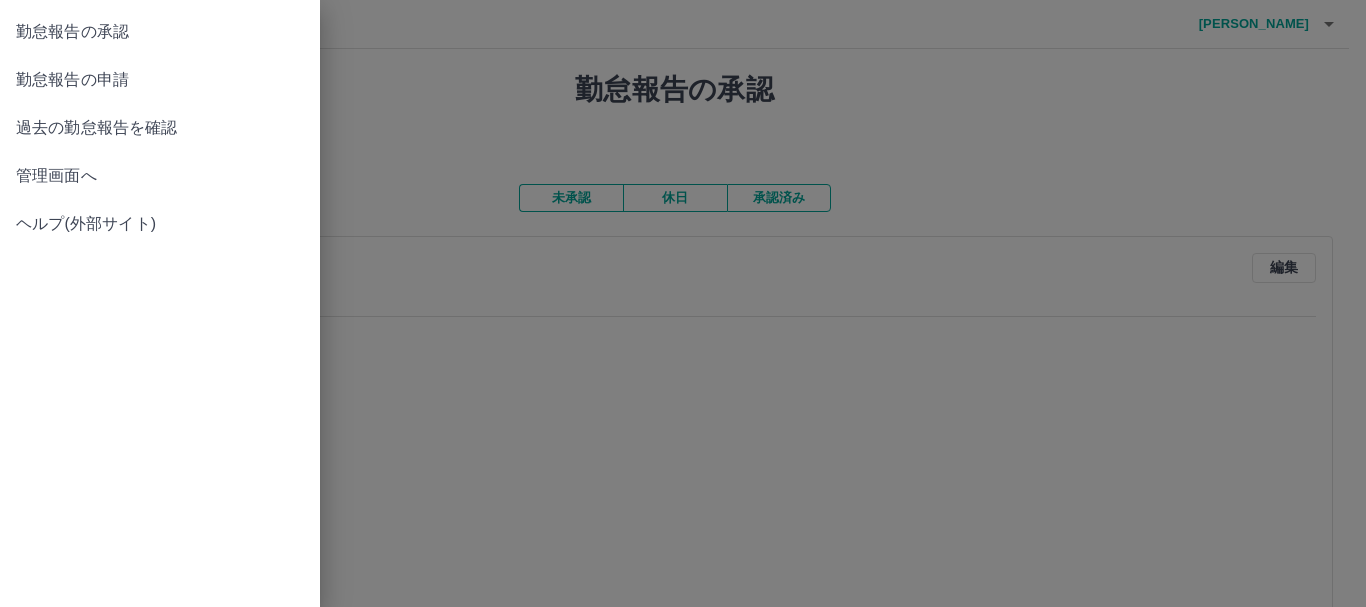click on "管理画面へ" at bounding box center (160, 176) 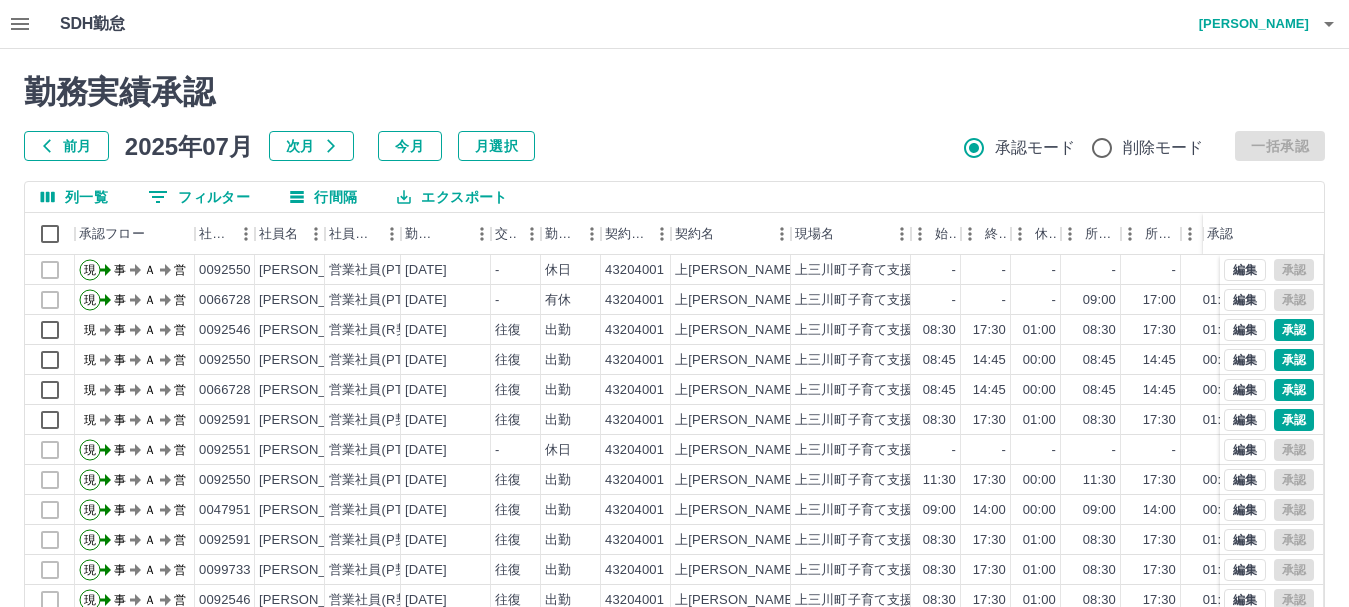 click on "0 フィルター" at bounding box center (199, 197) 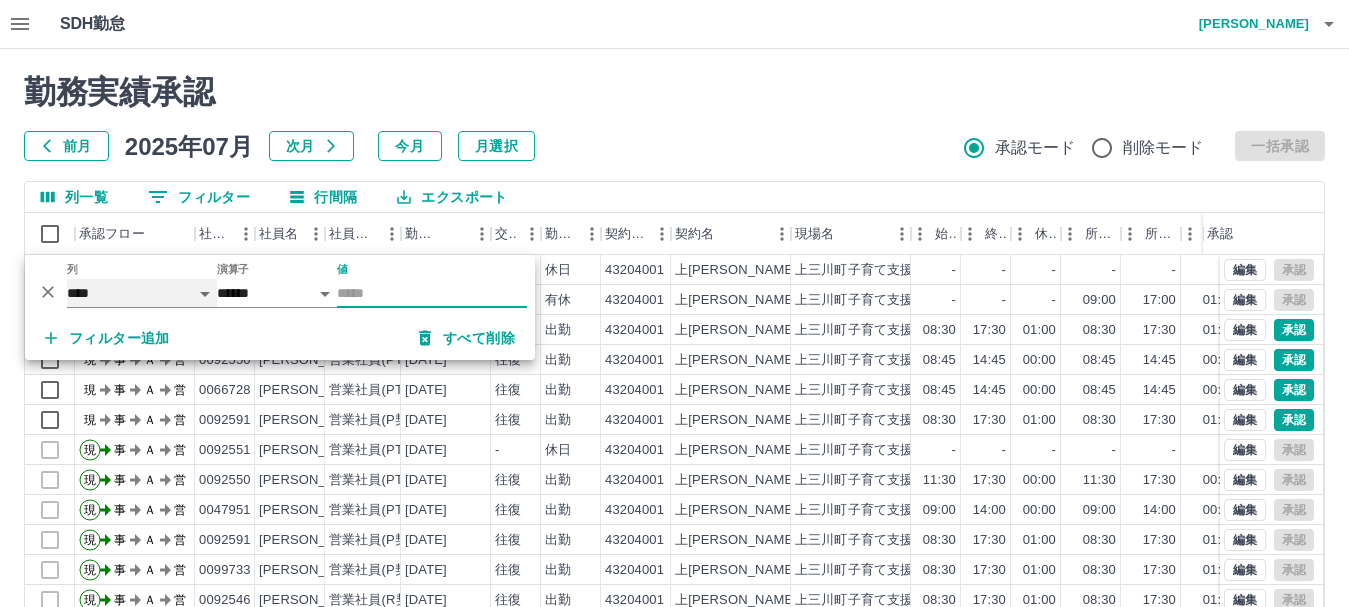 click on "**** *** **** *** *** **** ***** *** *** ** ** ** **** **** **** ** ** *** **** *****" at bounding box center [142, 293] 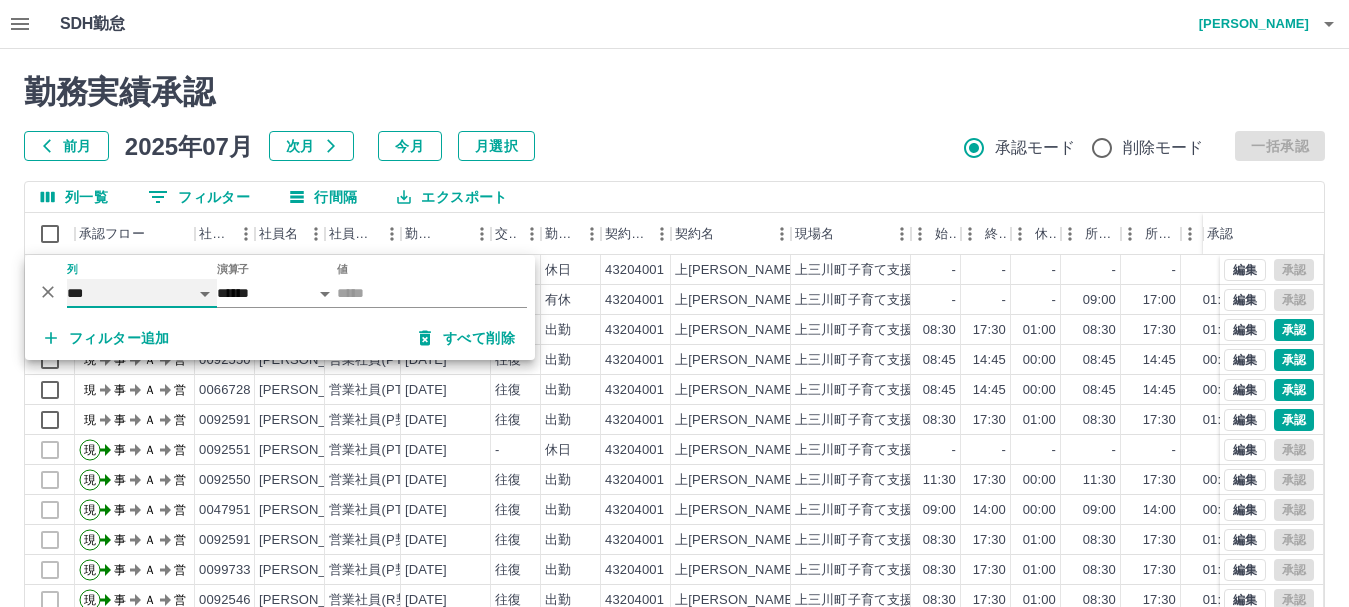 click on "**** *** **** *** *** **** ***** *** *** ** ** ** **** **** **** ** ** *** **** *****" at bounding box center (142, 293) 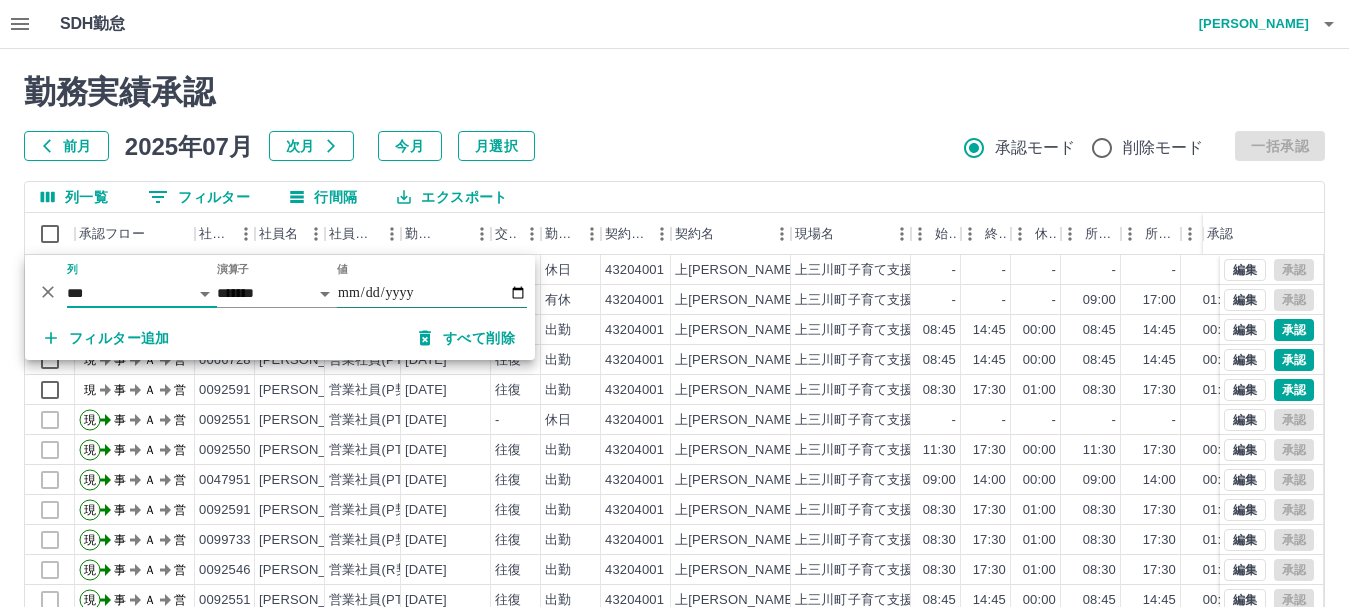 click on "値" at bounding box center (432, 293) 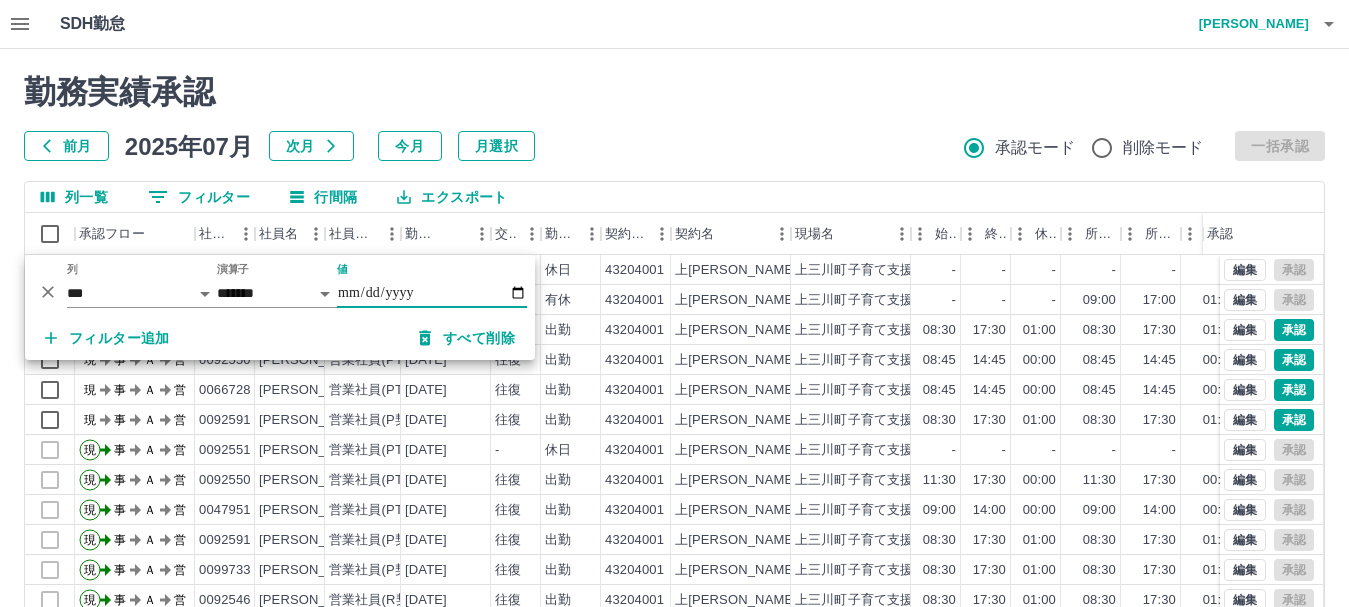 type on "**********" 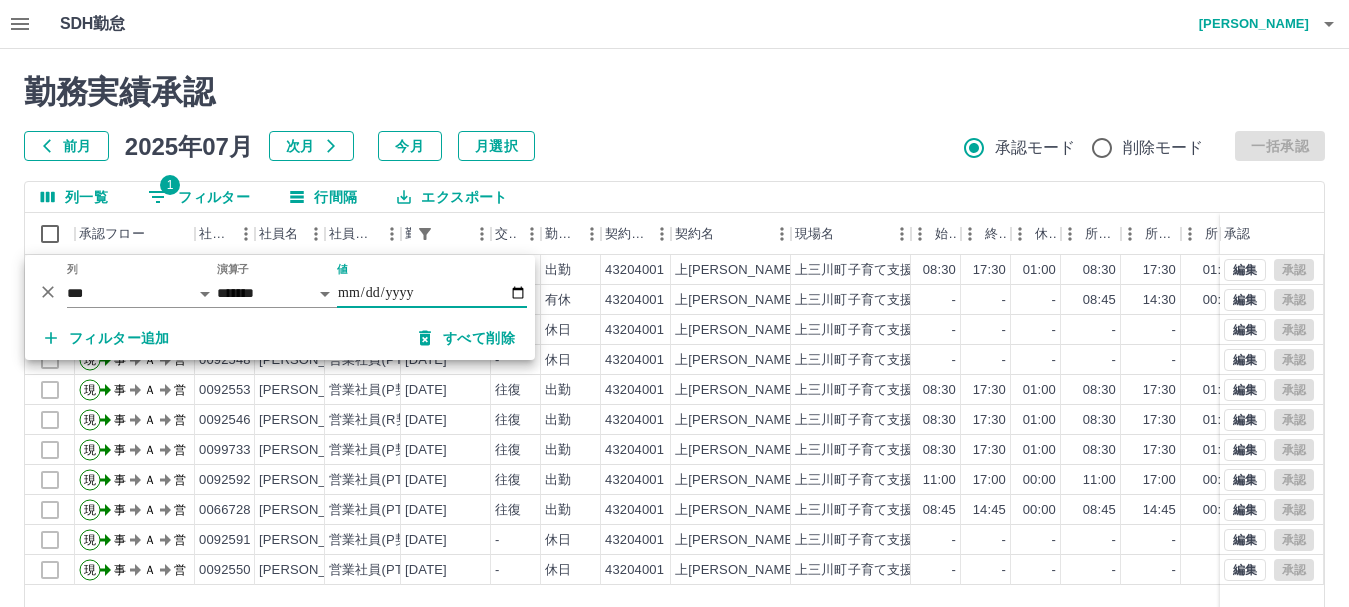 click on "勤務実績承認" at bounding box center [674, 92] 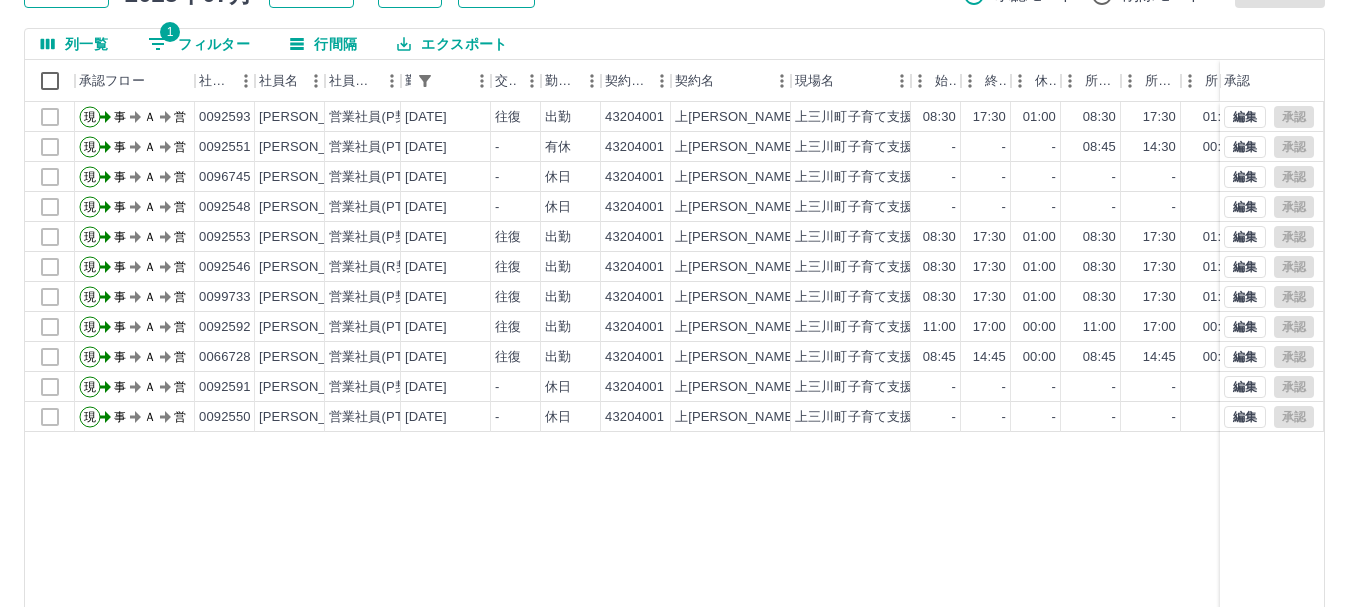 scroll, scrollTop: 0, scrollLeft: 0, axis: both 